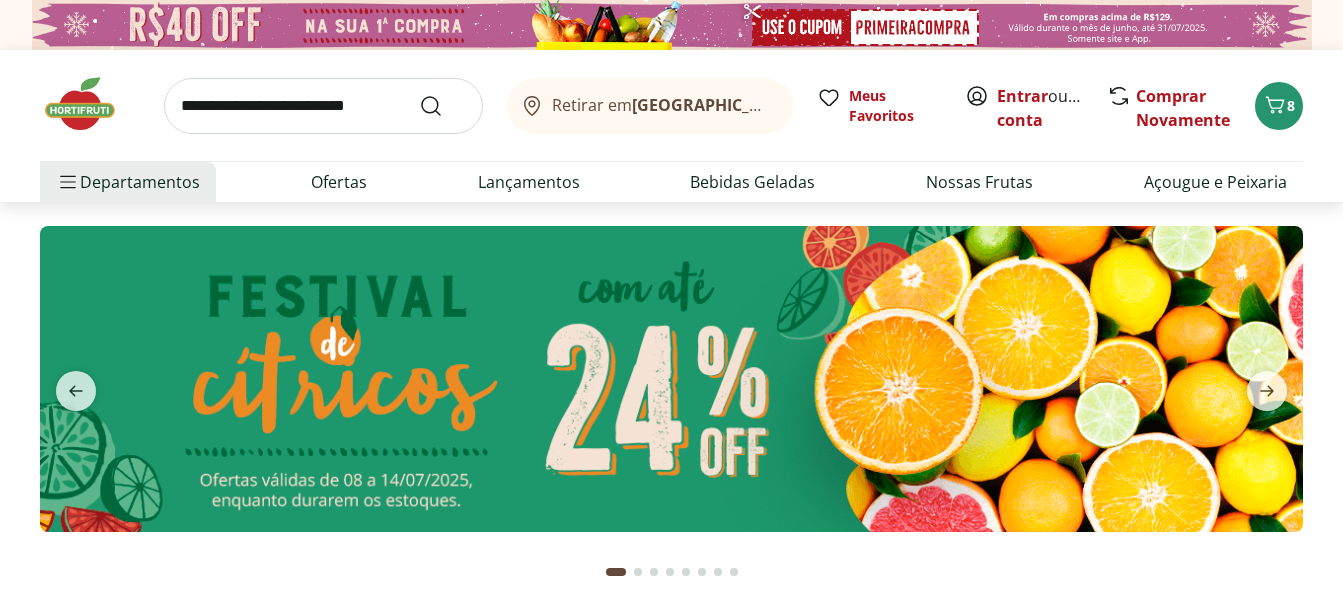 scroll, scrollTop: 0, scrollLeft: 0, axis: both 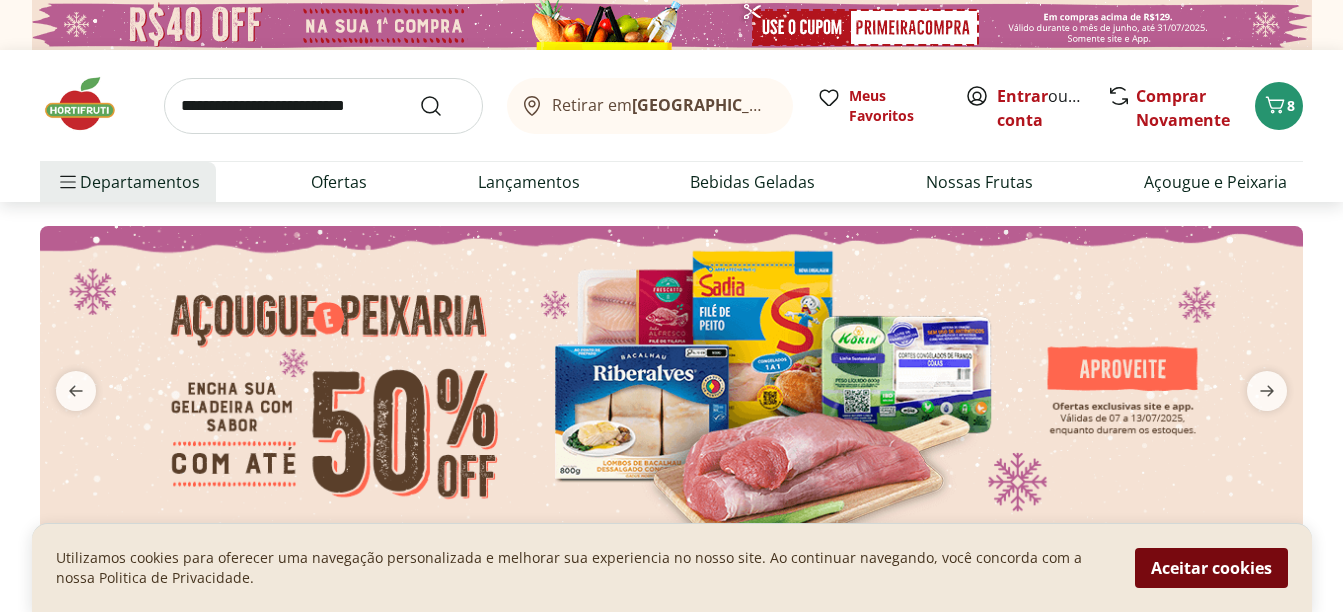 click on "Aceitar cookies" at bounding box center (1211, 568) 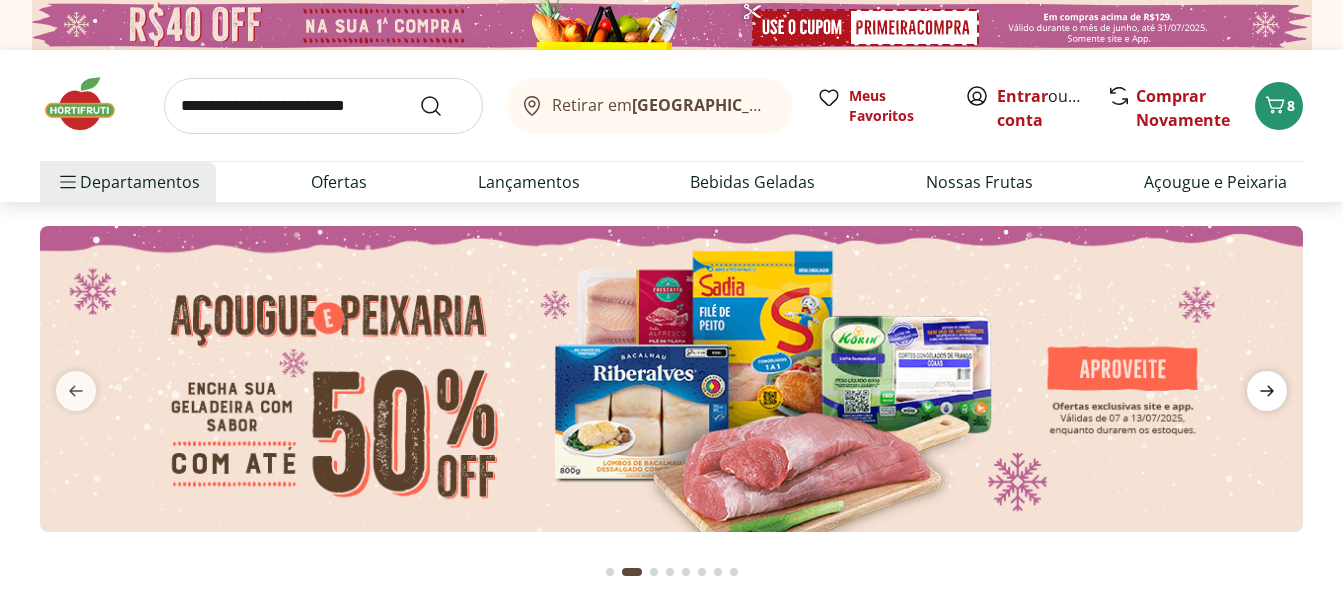 click 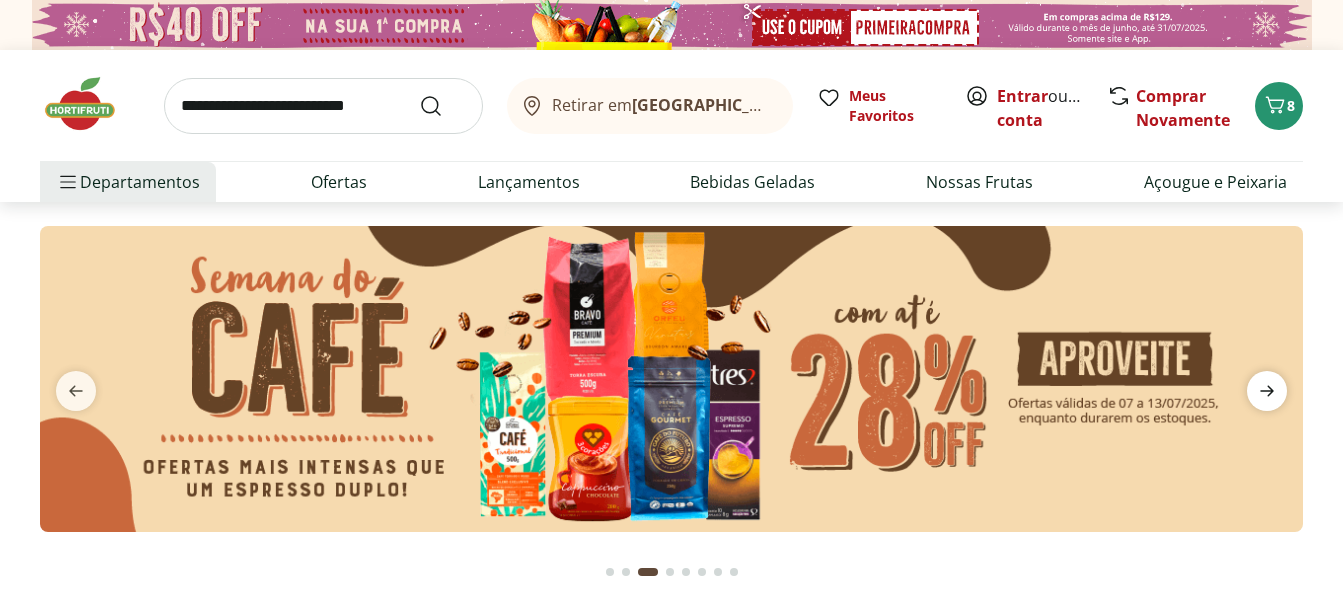 click 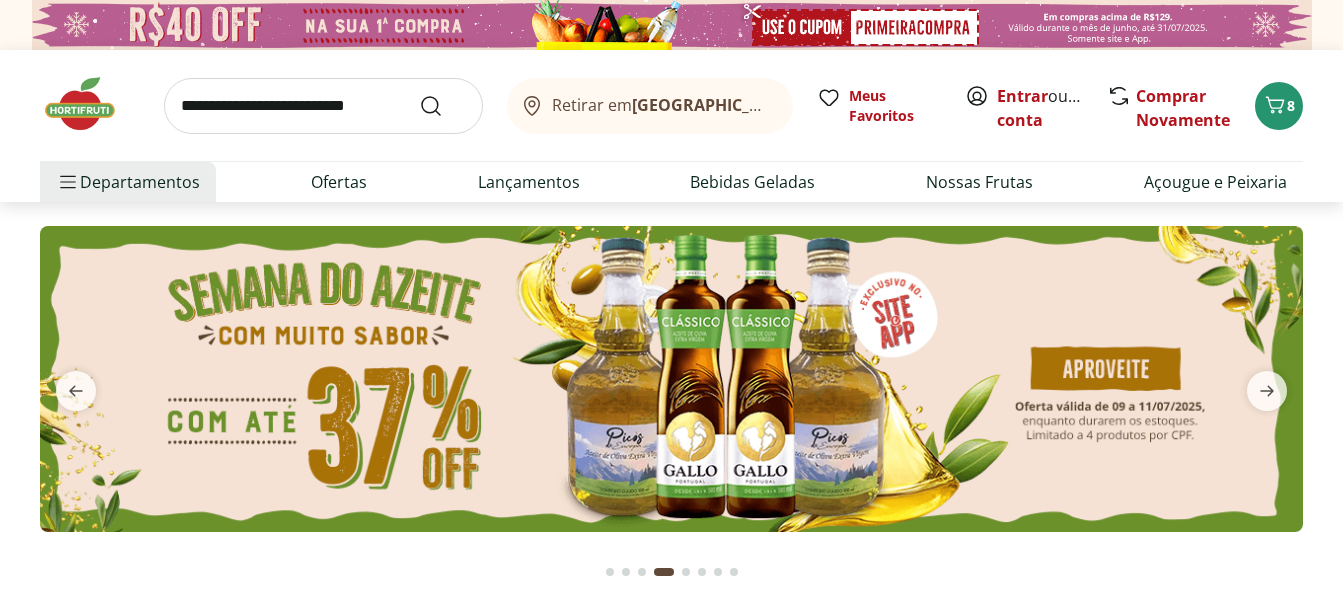 click at bounding box center [671, 379] 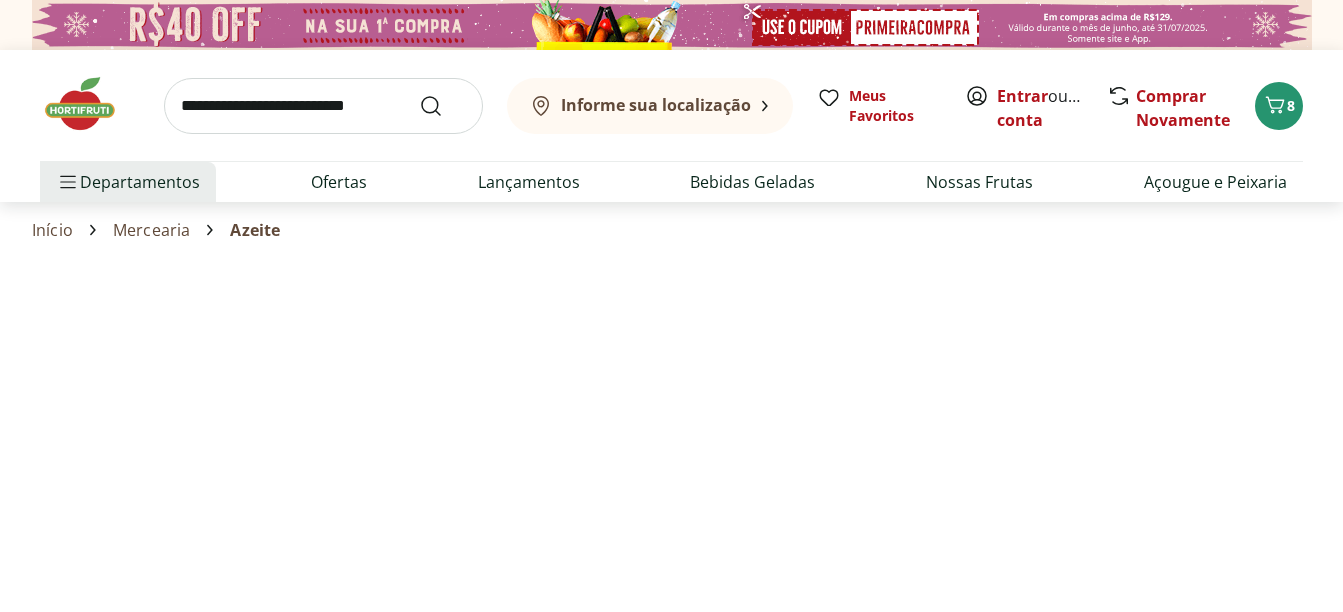select on "**********" 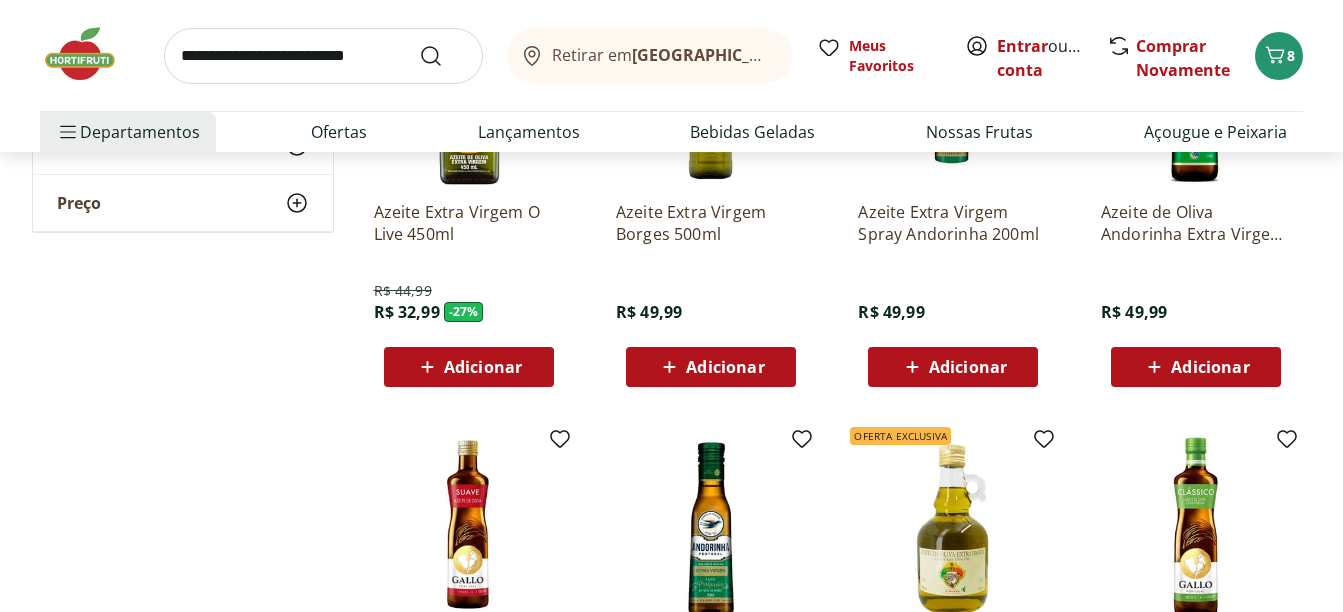 scroll, scrollTop: 400, scrollLeft: 0, axis: vertical 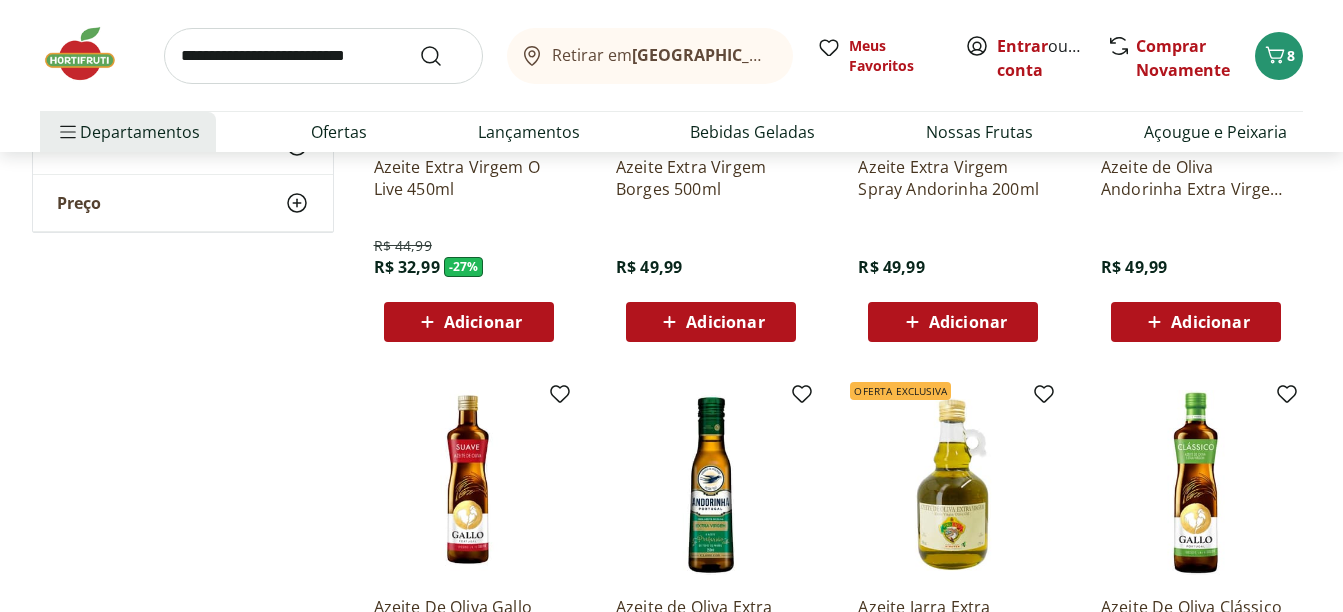click on "Adicionar" at bounding box center (483, 322) 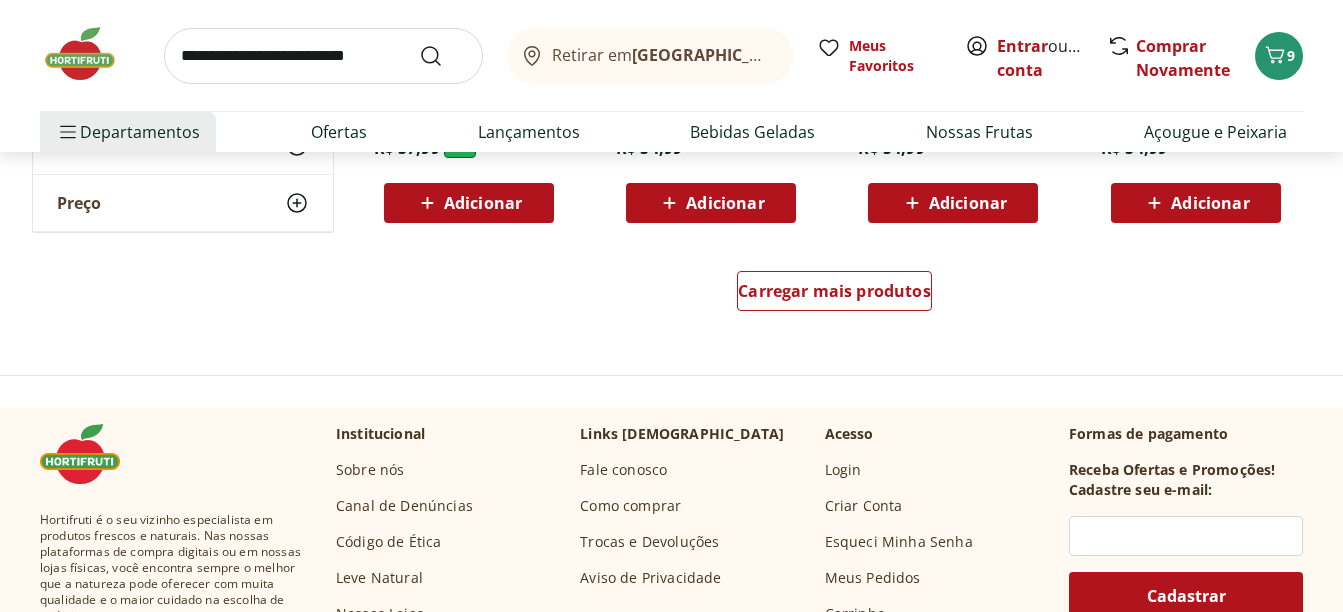 scroll, scrollTop: 1400, scrollLeft: 0, axis: vertical 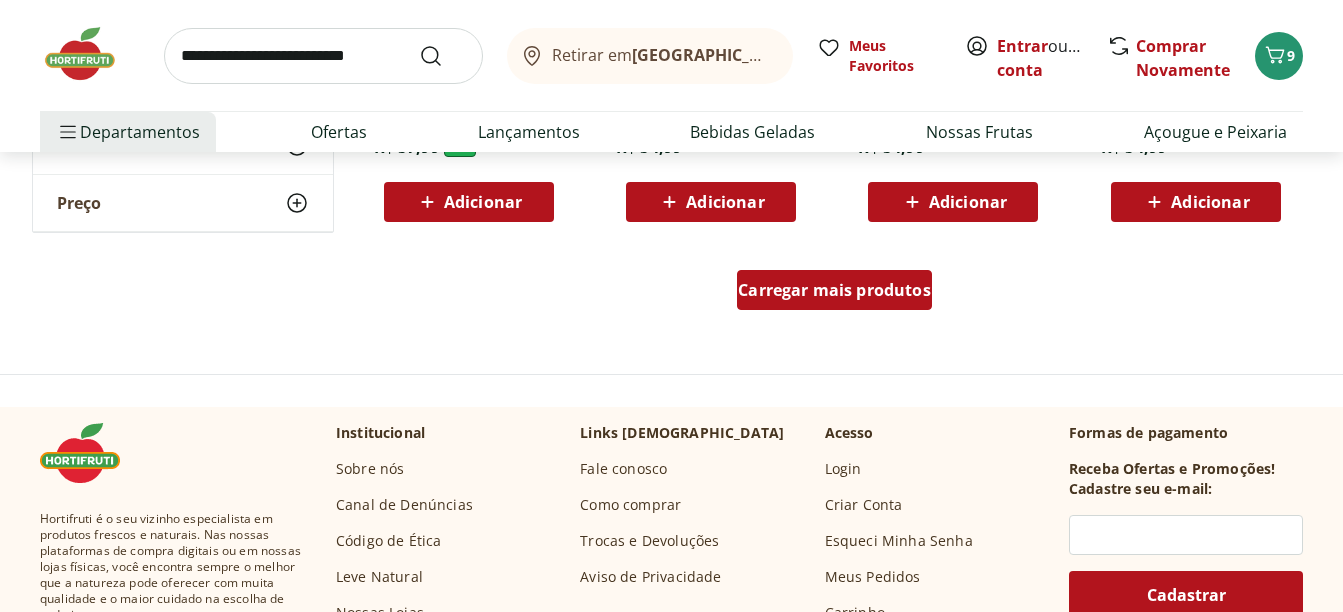 click on "Carregar mais produtos" at bounding box center [834, 290] 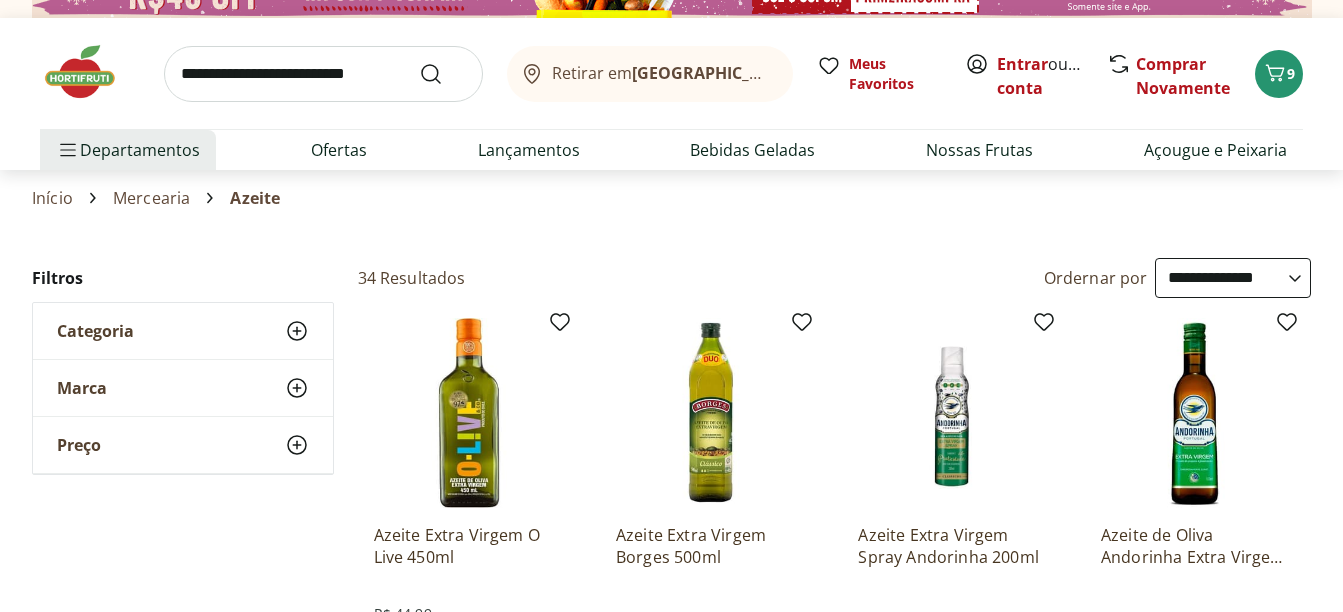 scroll, scrollTop: 0, scrollLeft: 0, axis: both 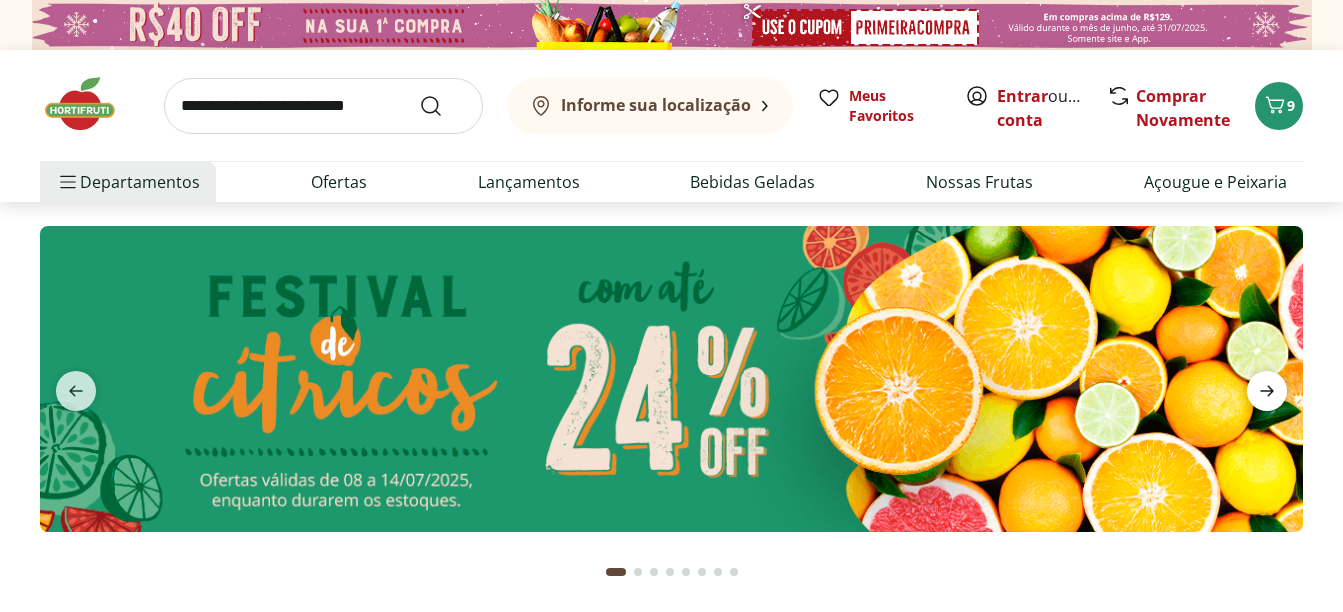 click 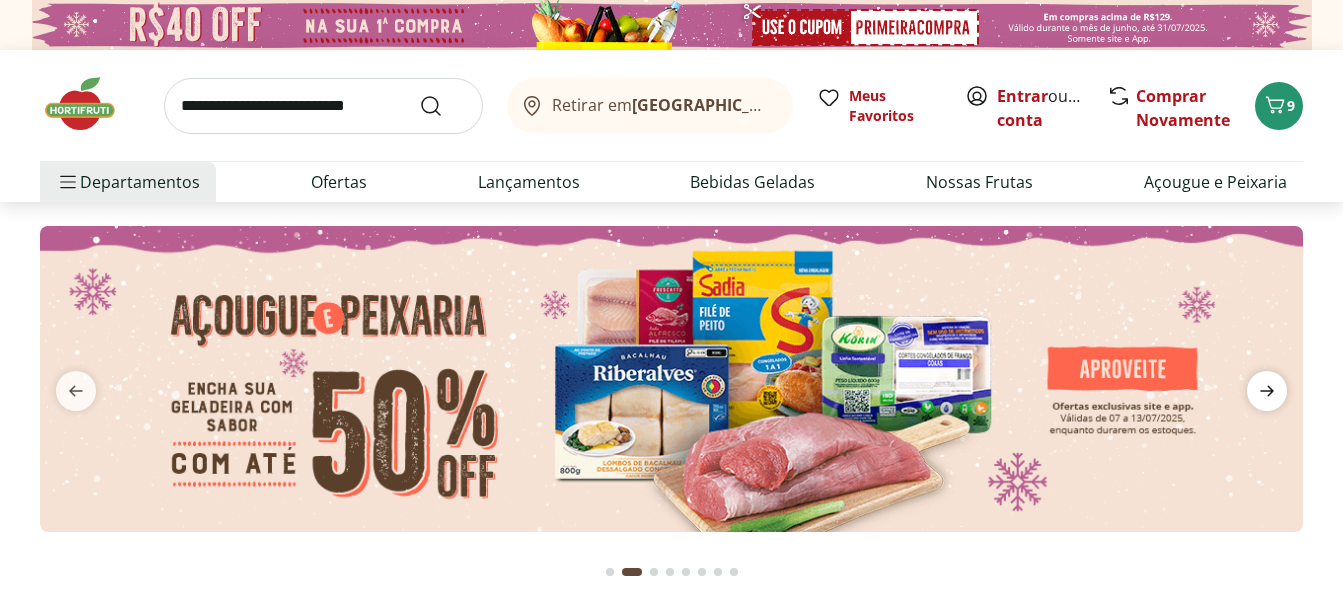 click 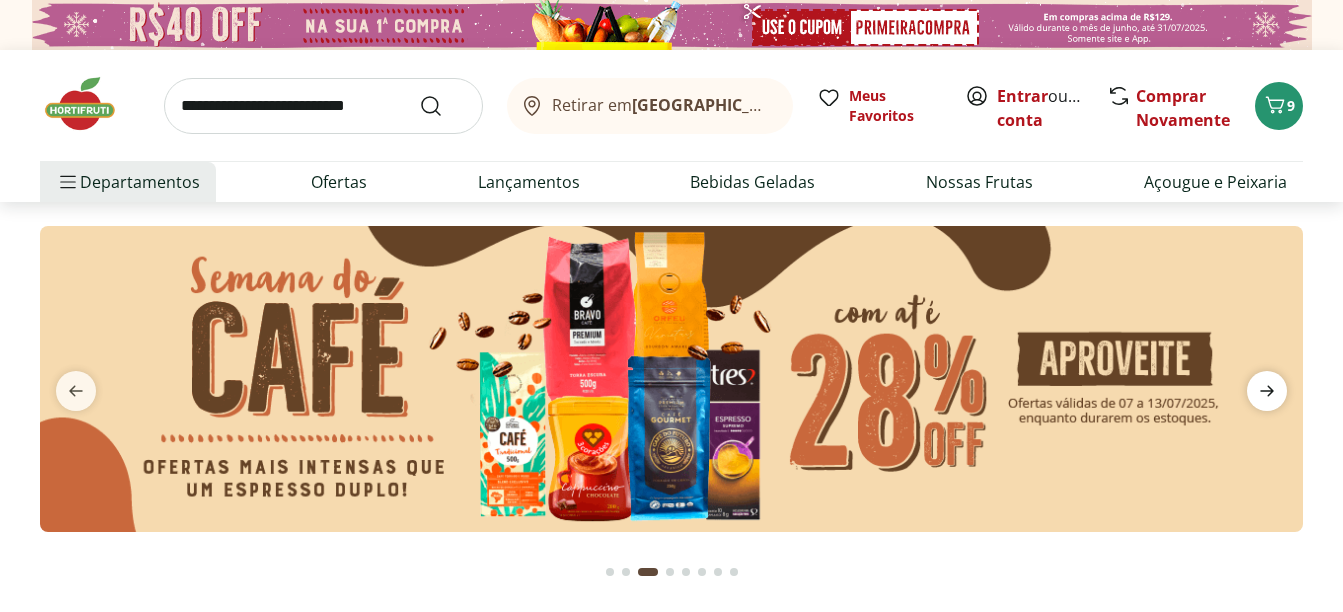 click 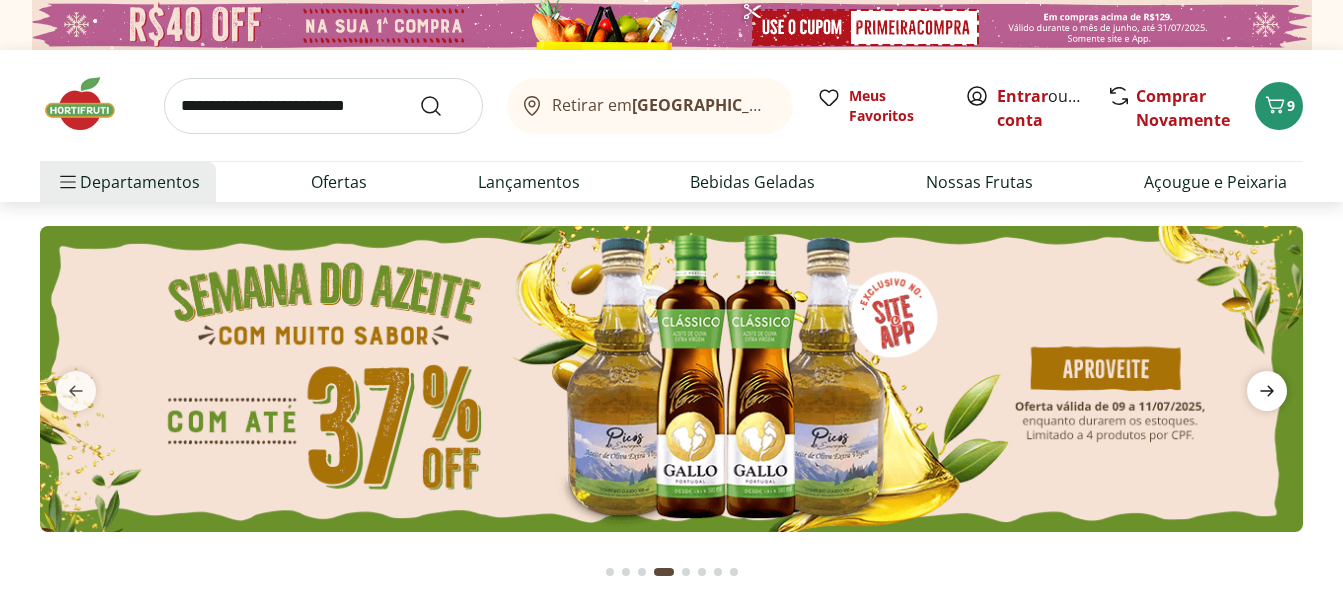 click 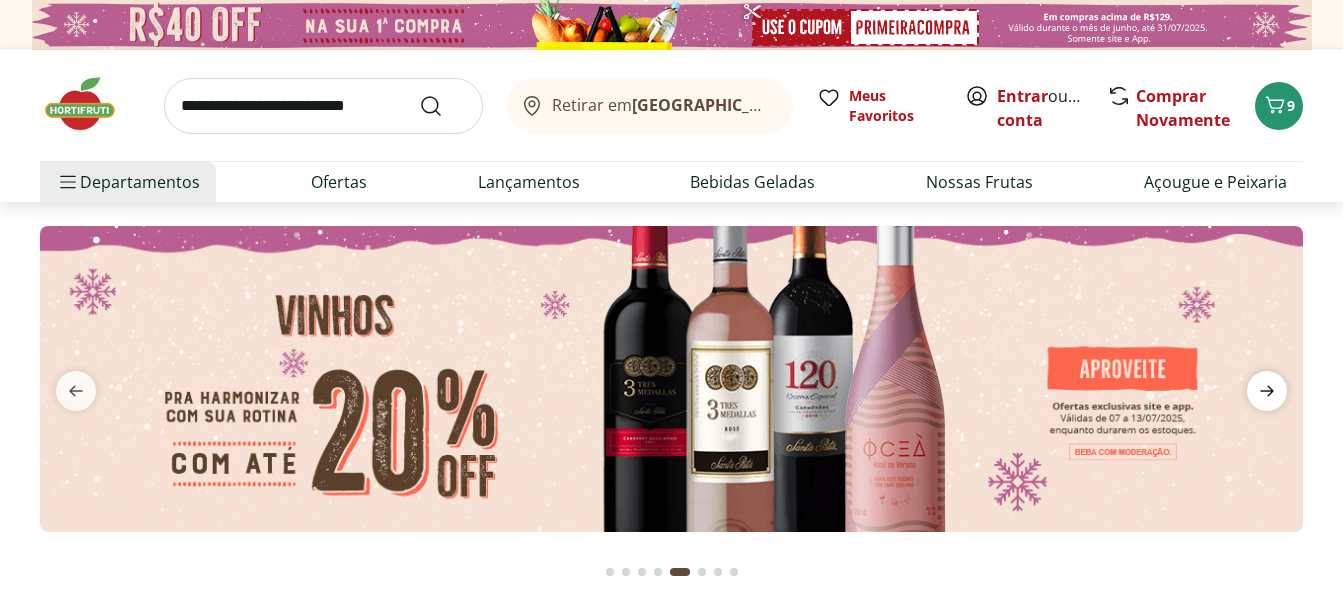 click 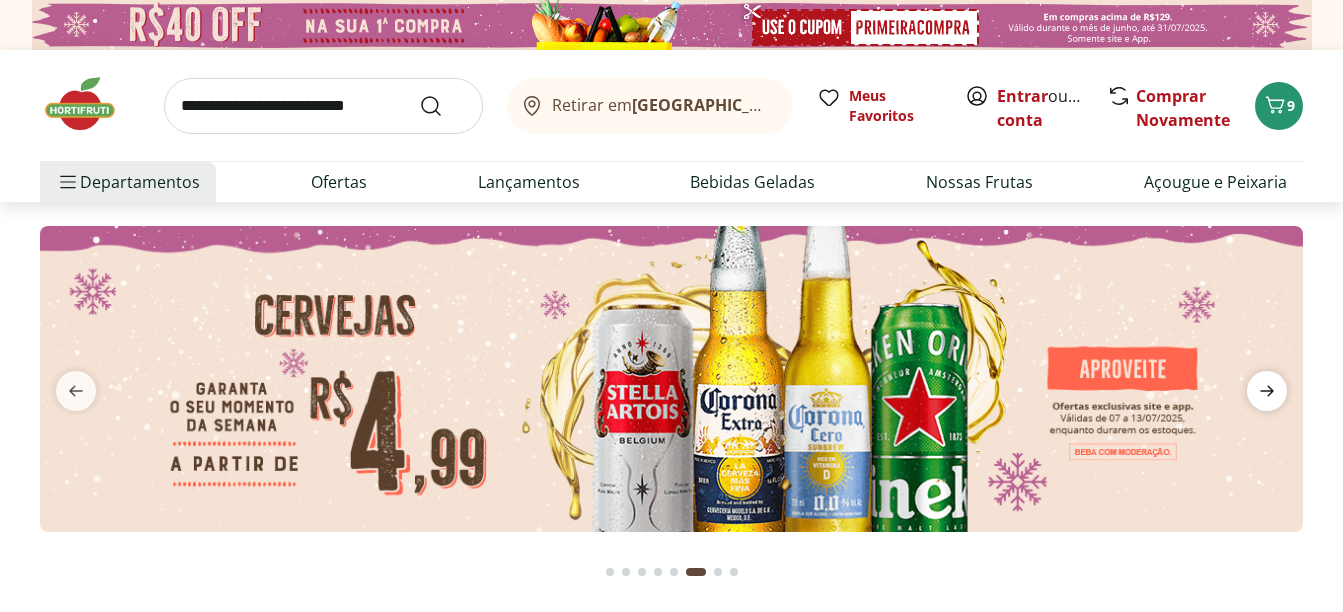 click 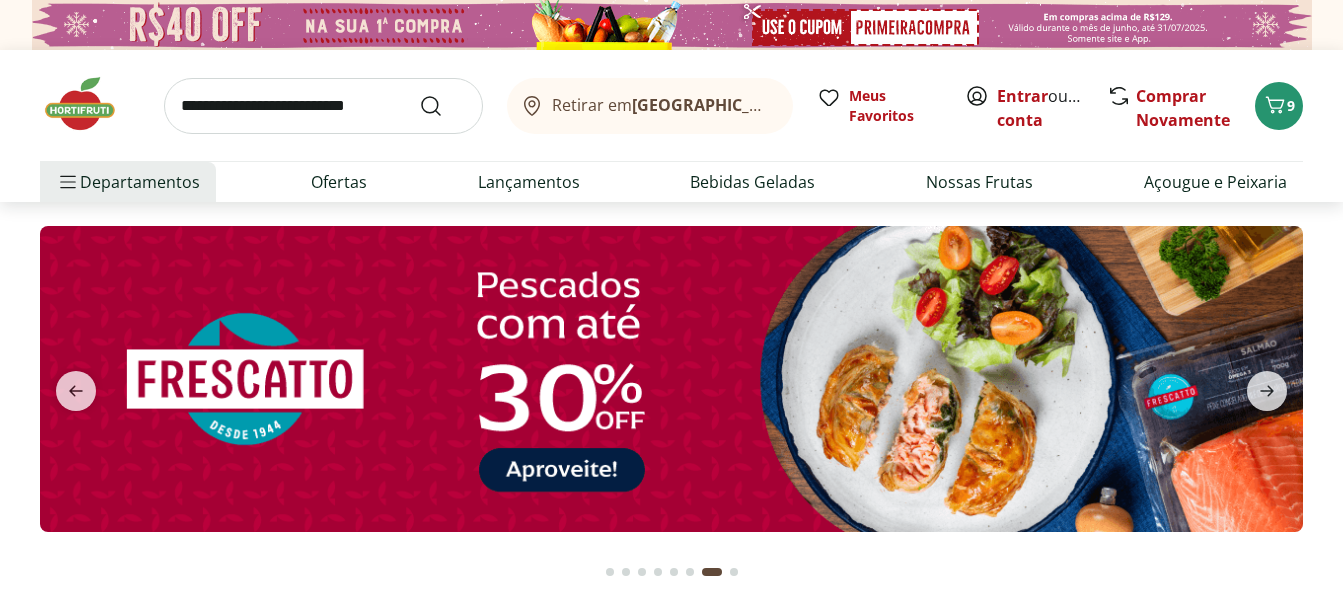 click at bounding box center (671, 379) 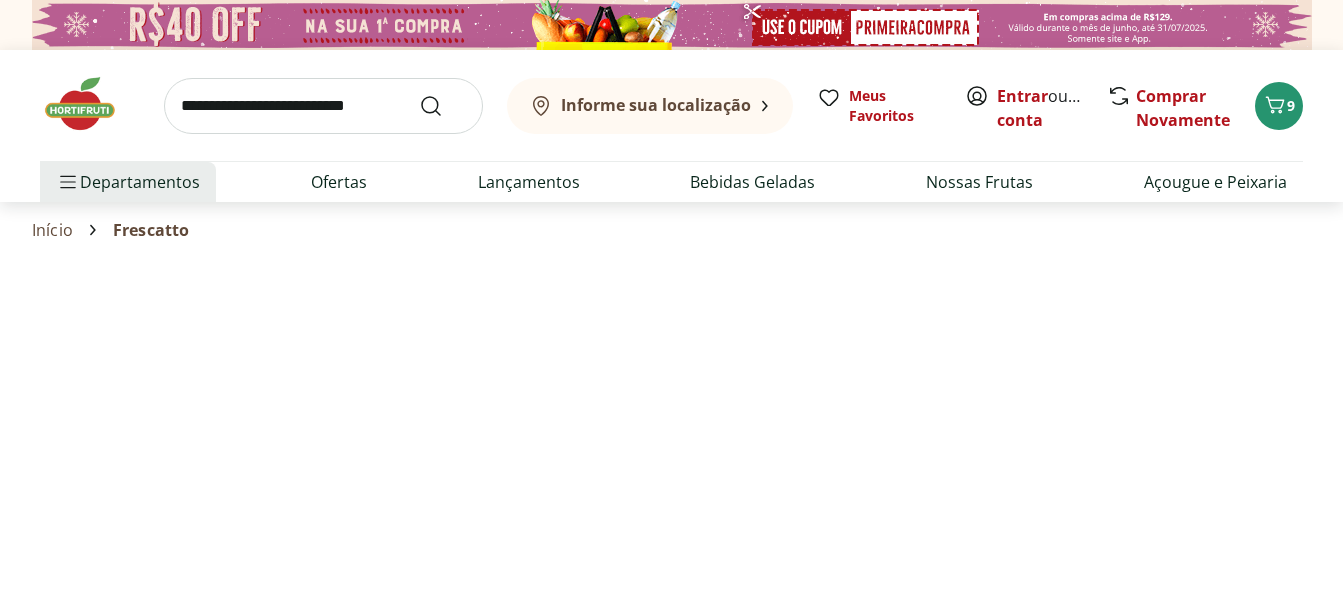 select on "**********" 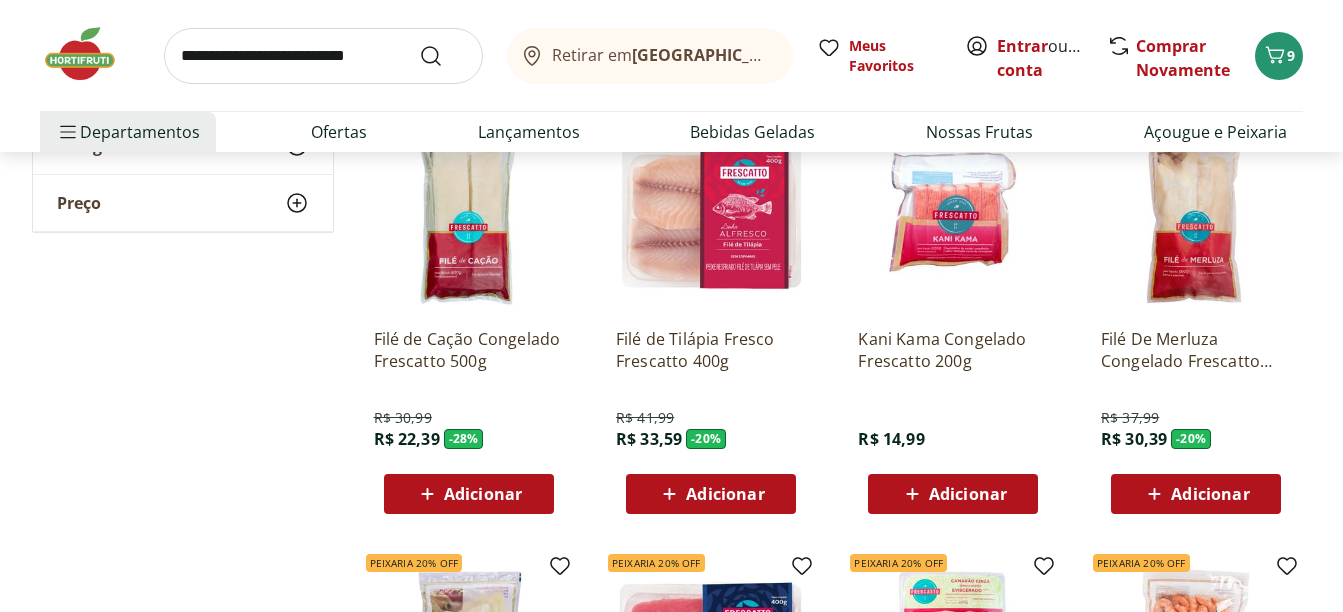 scroll, scrollTop: 700, scrollLeft: 0, axis: vertical 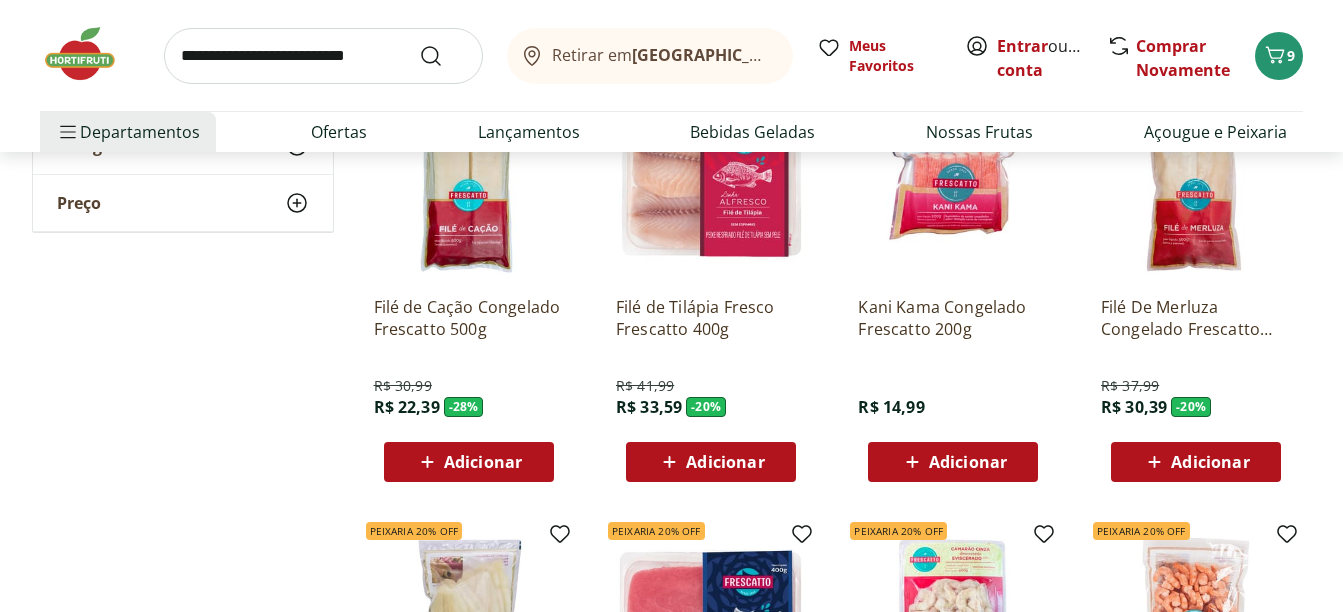 click on "Adicionar" at bounding box center [725, 462] 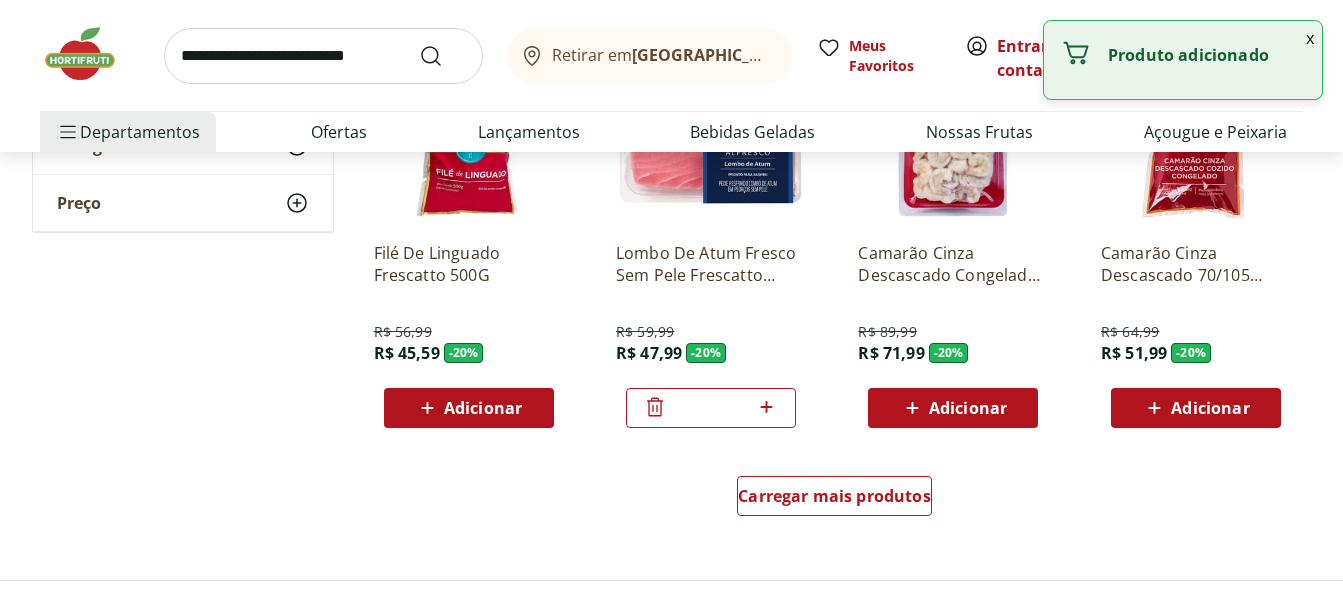 scroll, scrollTop: 1200, scrollLeft: 0, axis: vertical 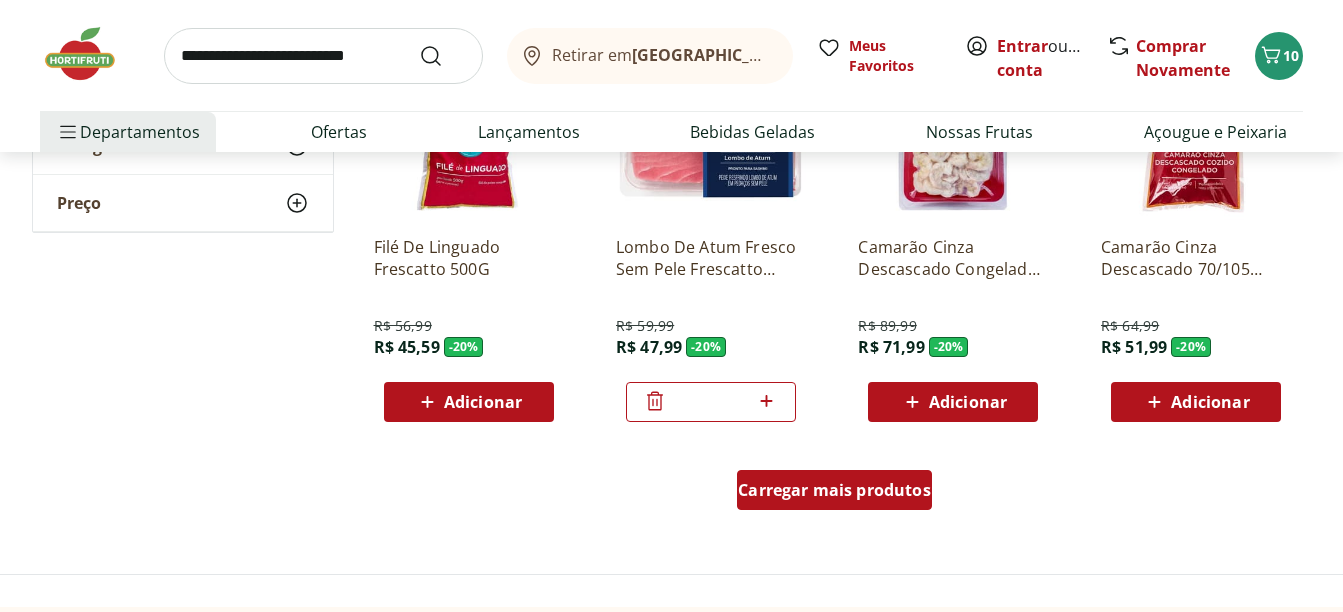 click on "Carregar mais produtos" at bounding box center (834, 490) 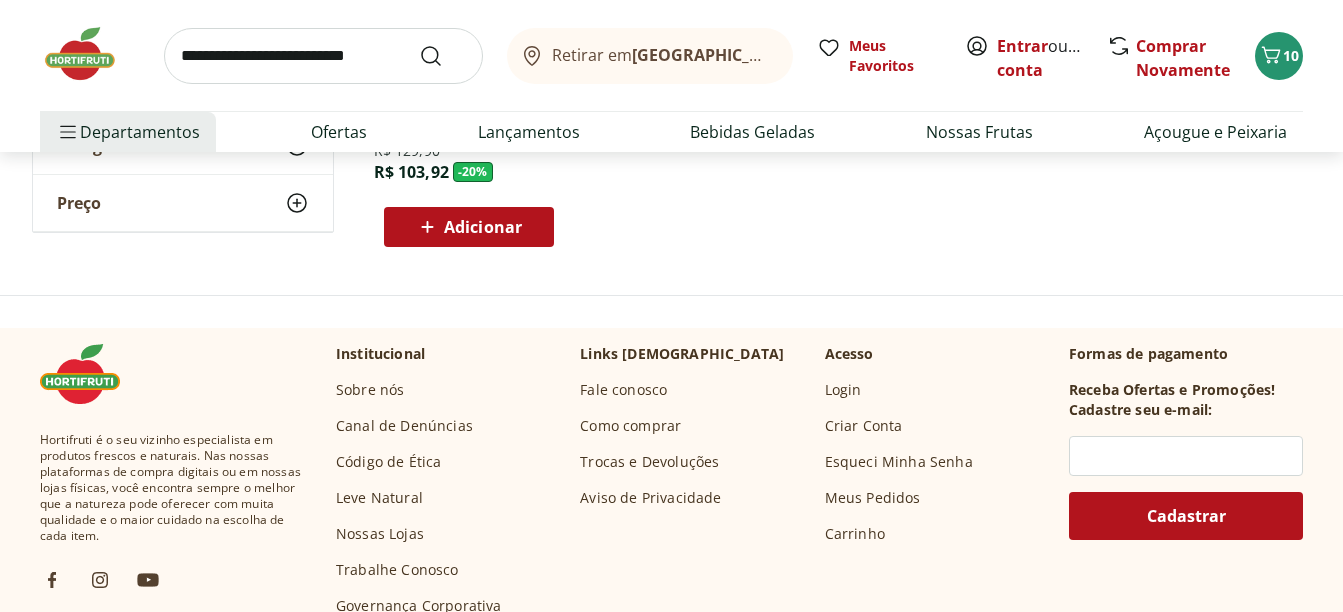 scroll, scrollTop: 1800, scrollLeft: 0, axis: vertical 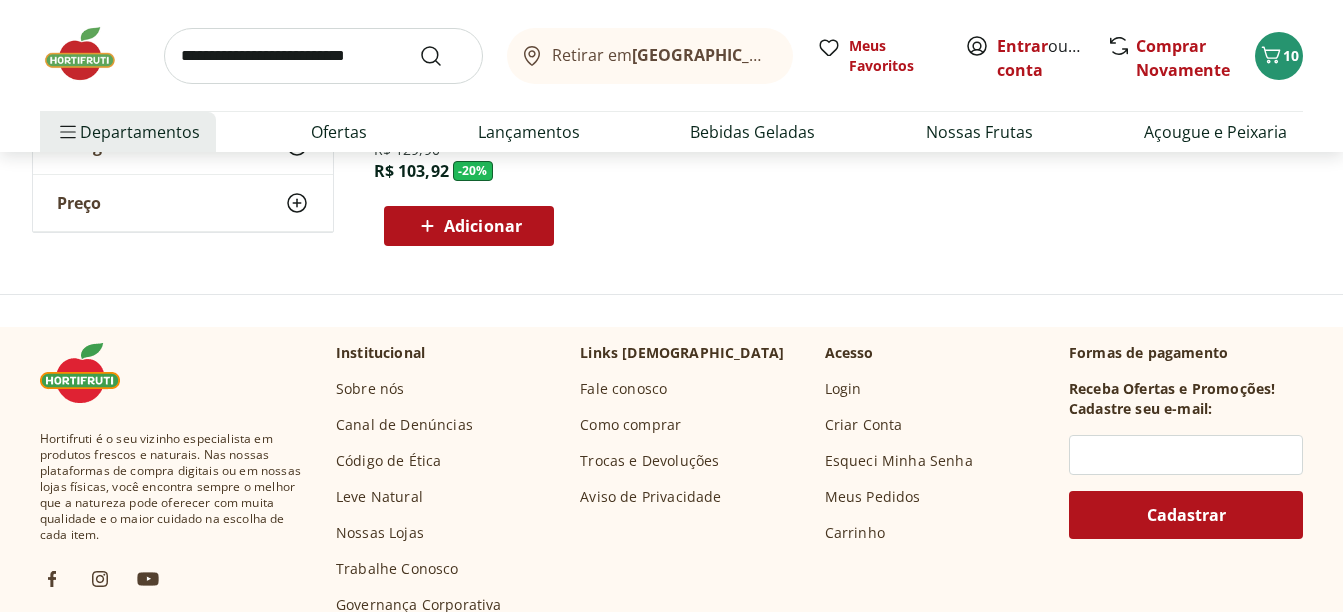 click on "Adicionar" at bounding box center [469, 226] 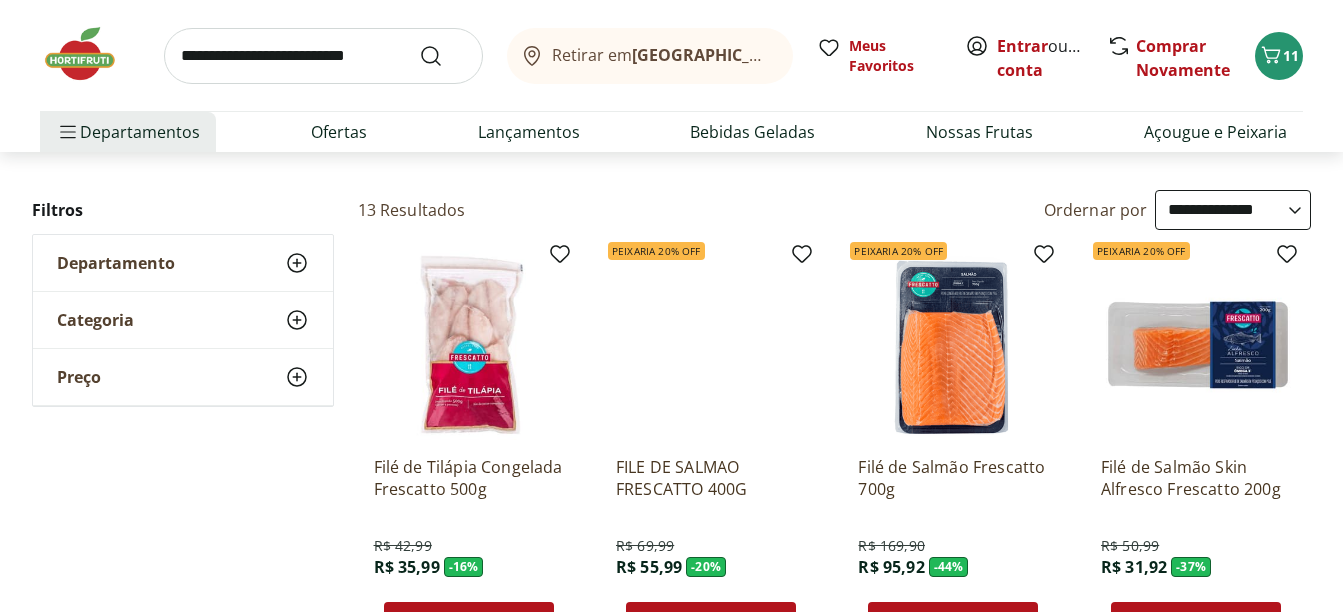 scroll, scrollTop: 0, scrollLeft: 0, axis: both 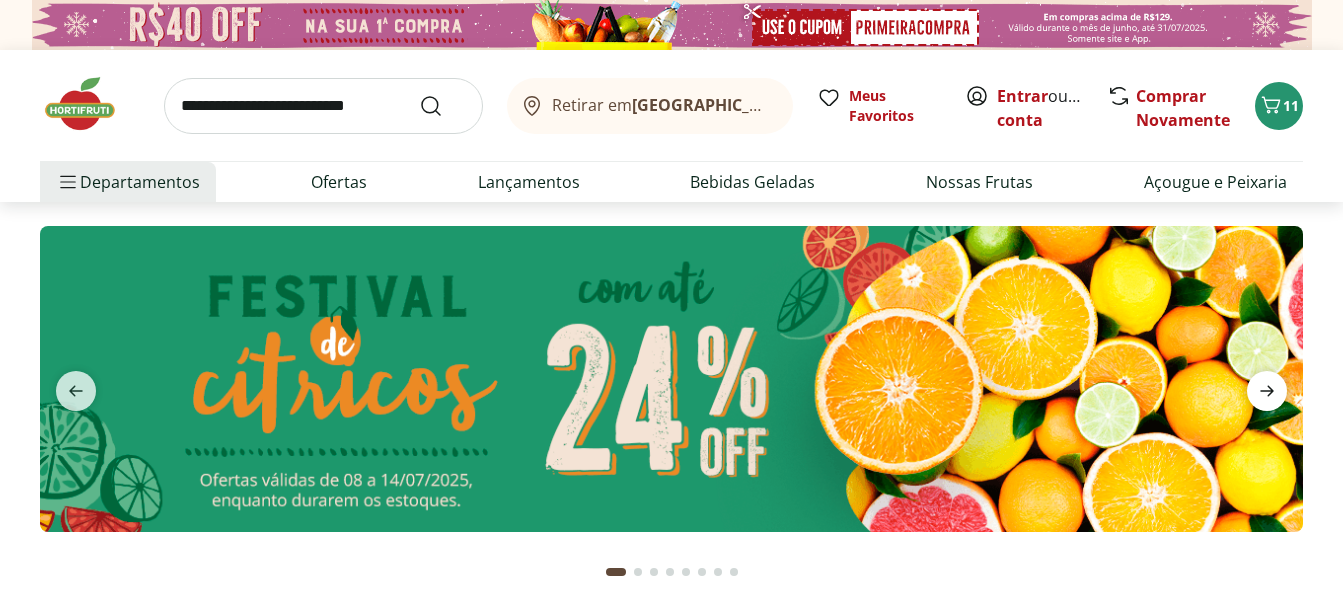 click 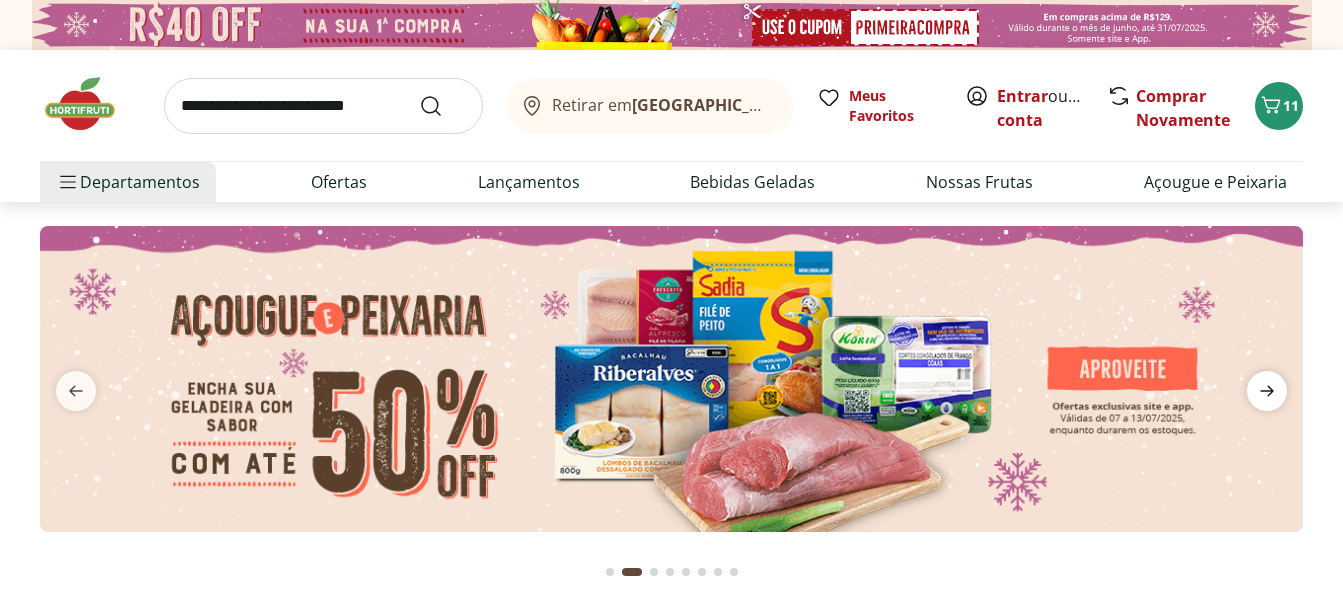 click 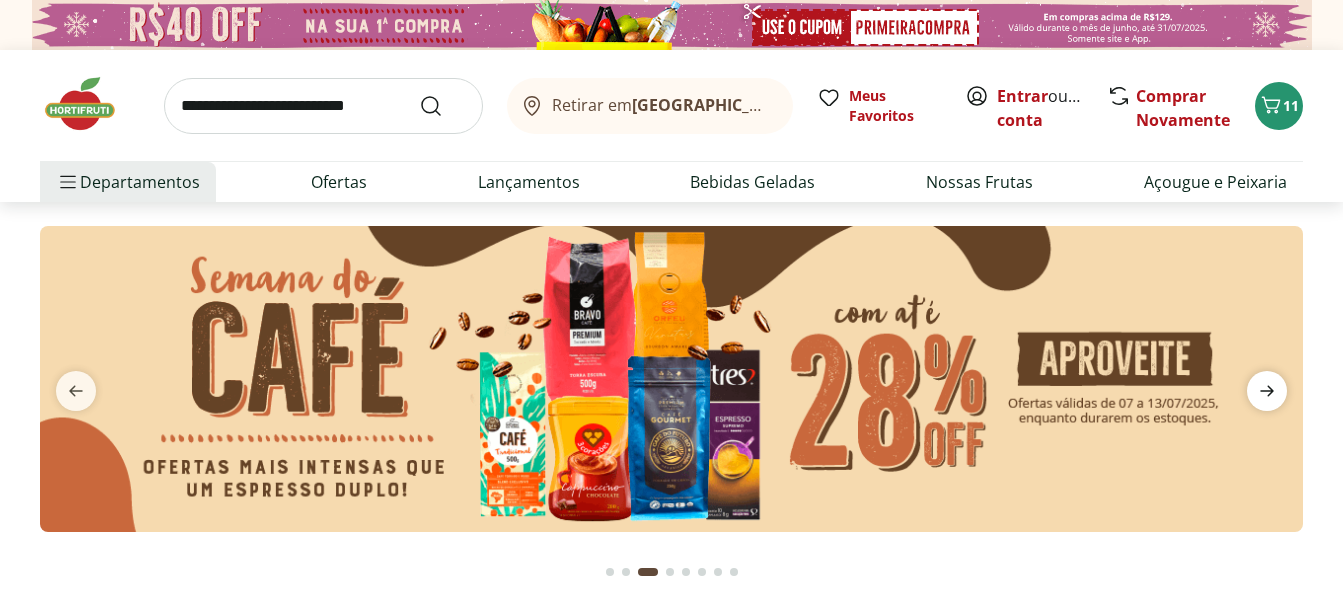 click 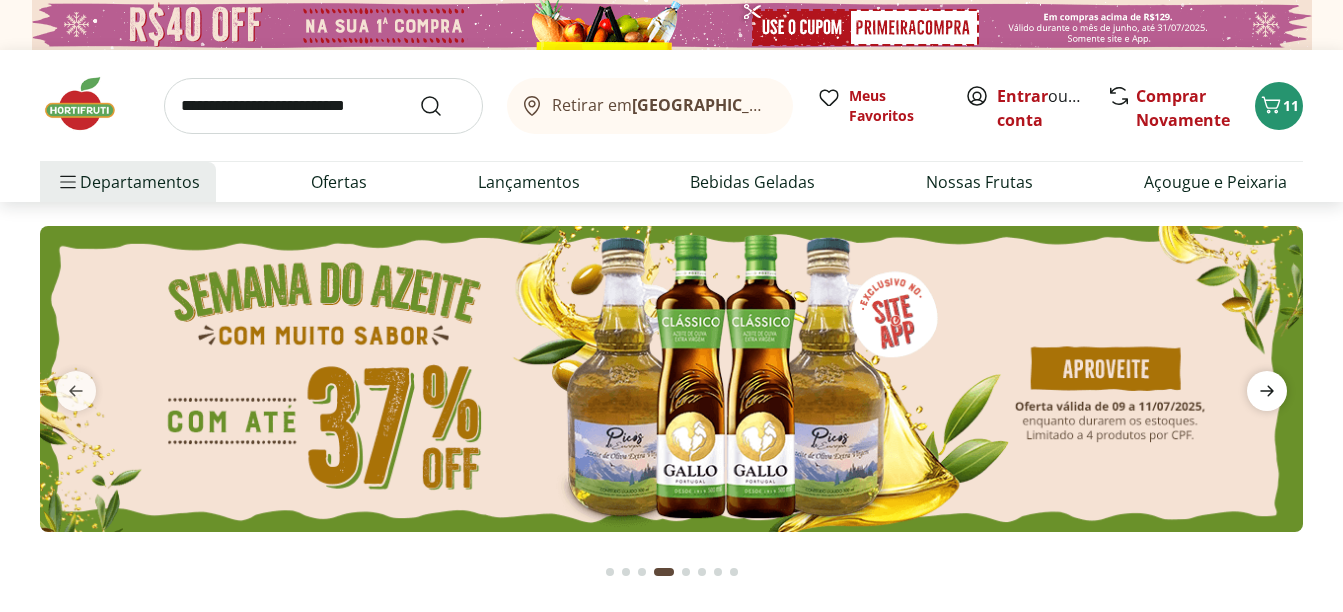 click 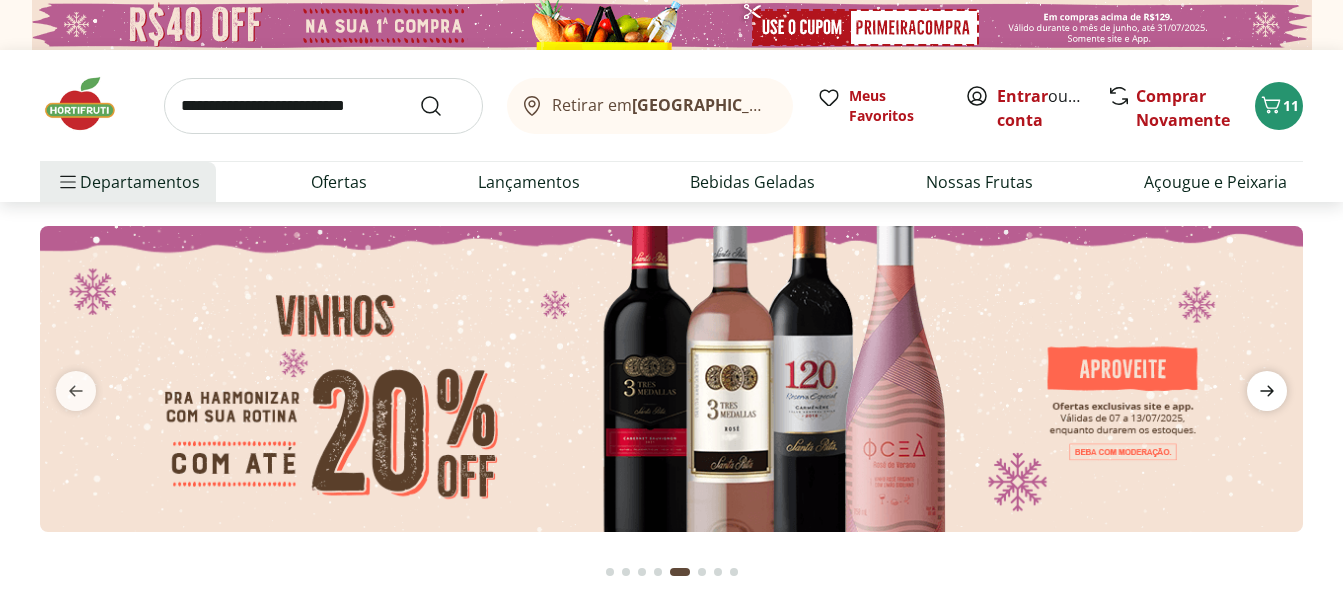 click 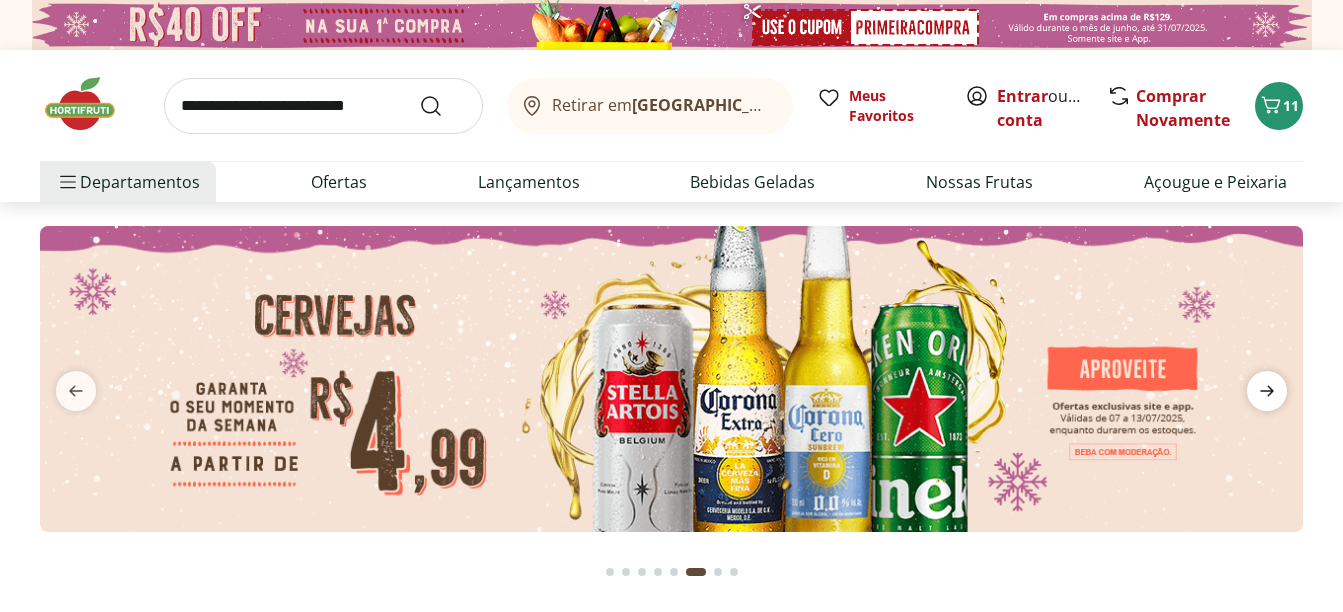 click 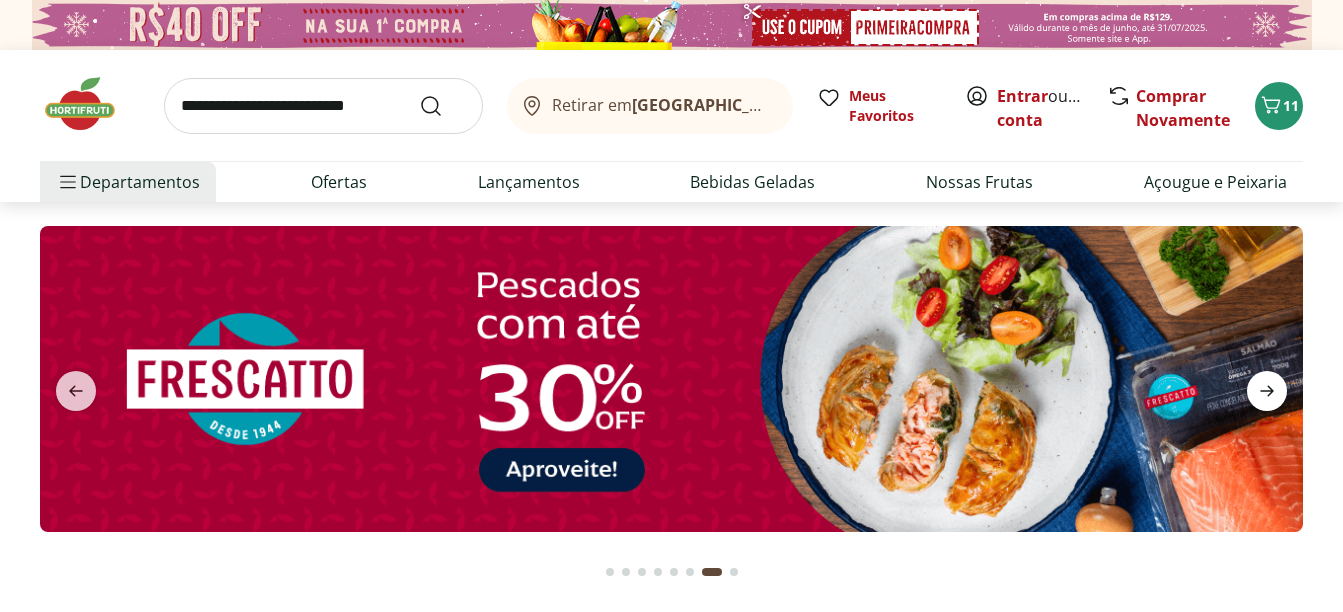 click 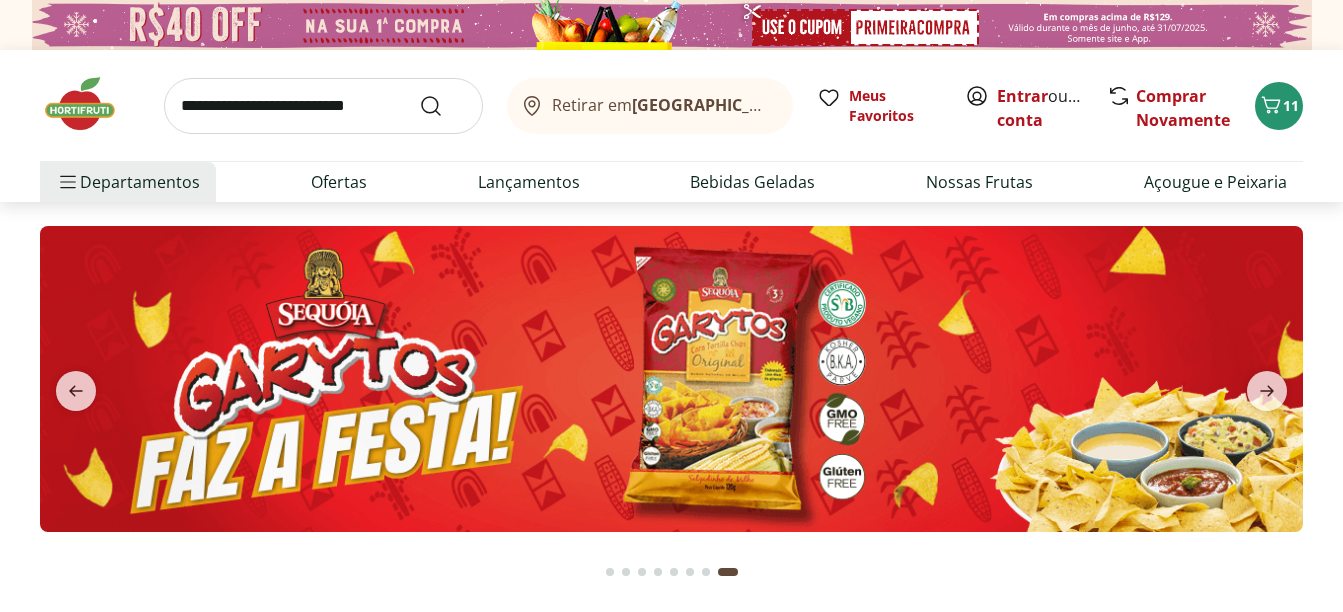 click at bounding box center [671, 379] 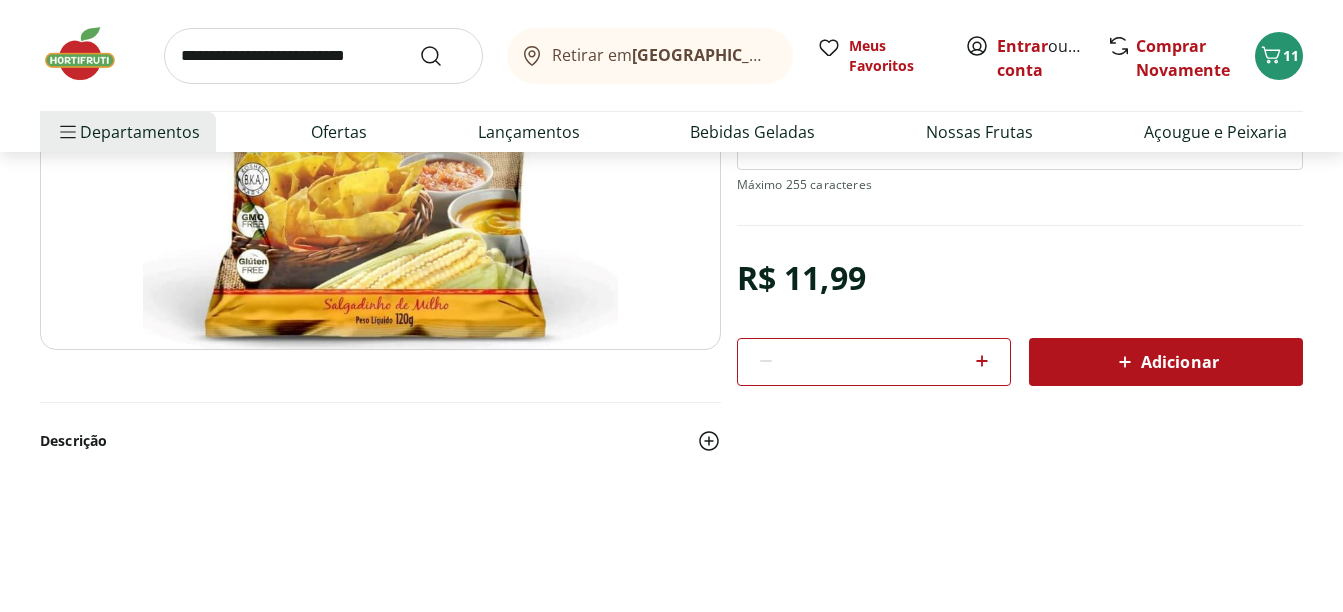 scroll, scrollTop: 400, scrollLeft: 0, axis: vertical 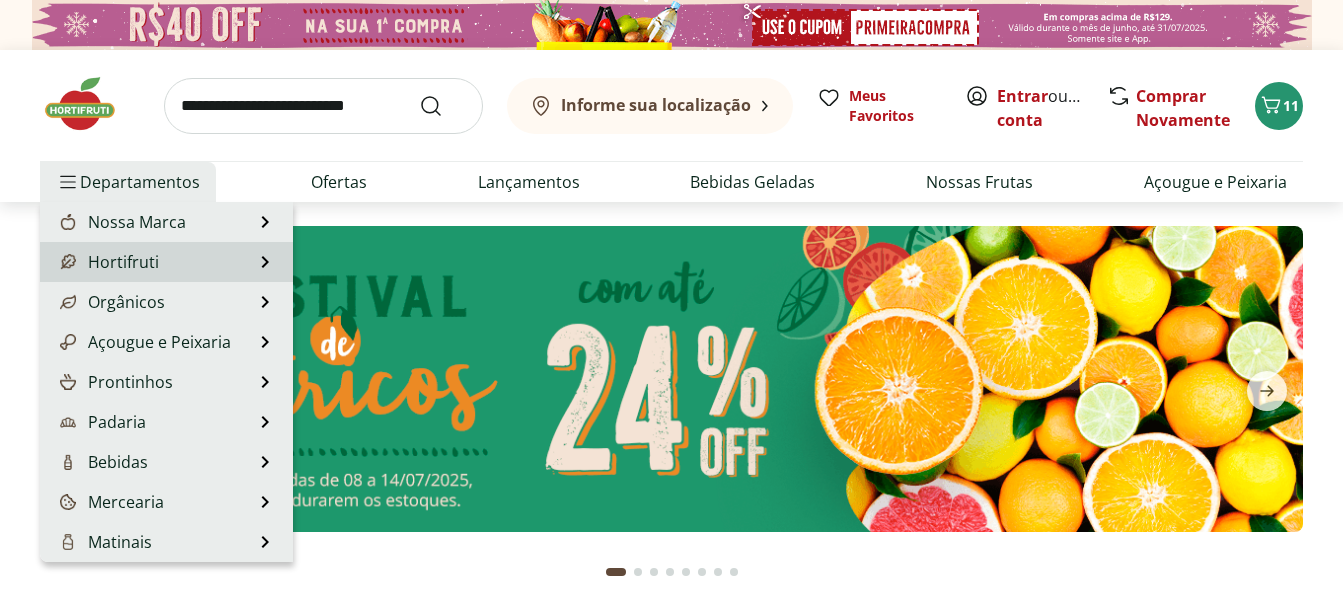 type on "*" 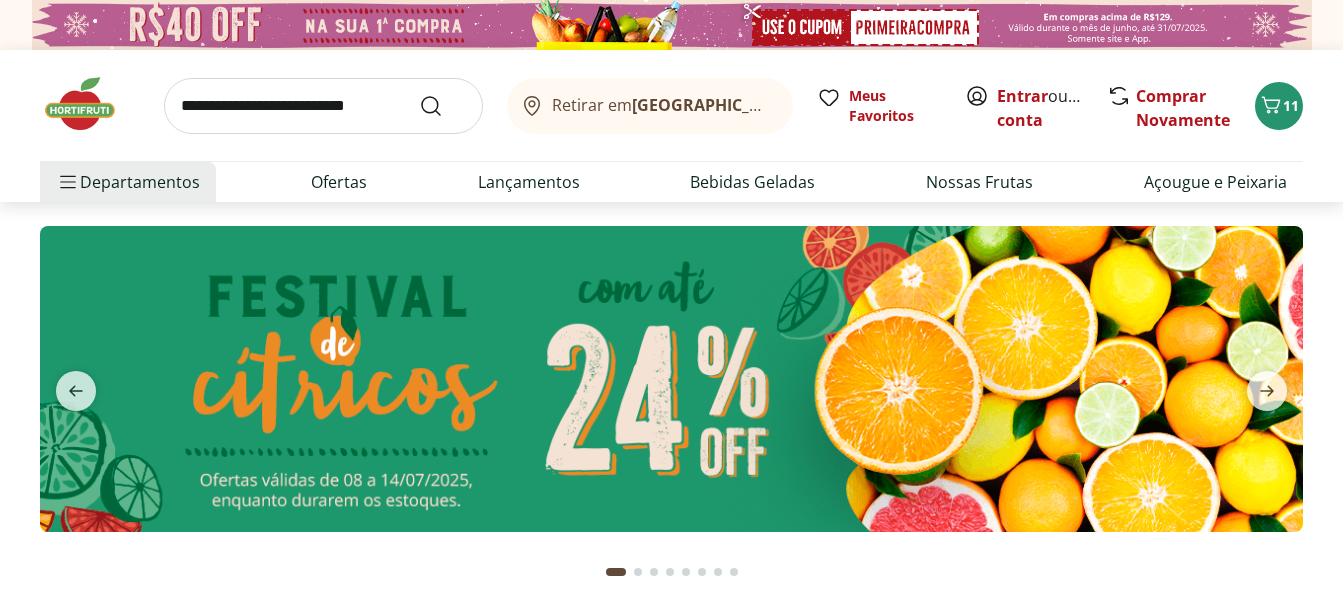 click at bounding box center (671, 379) 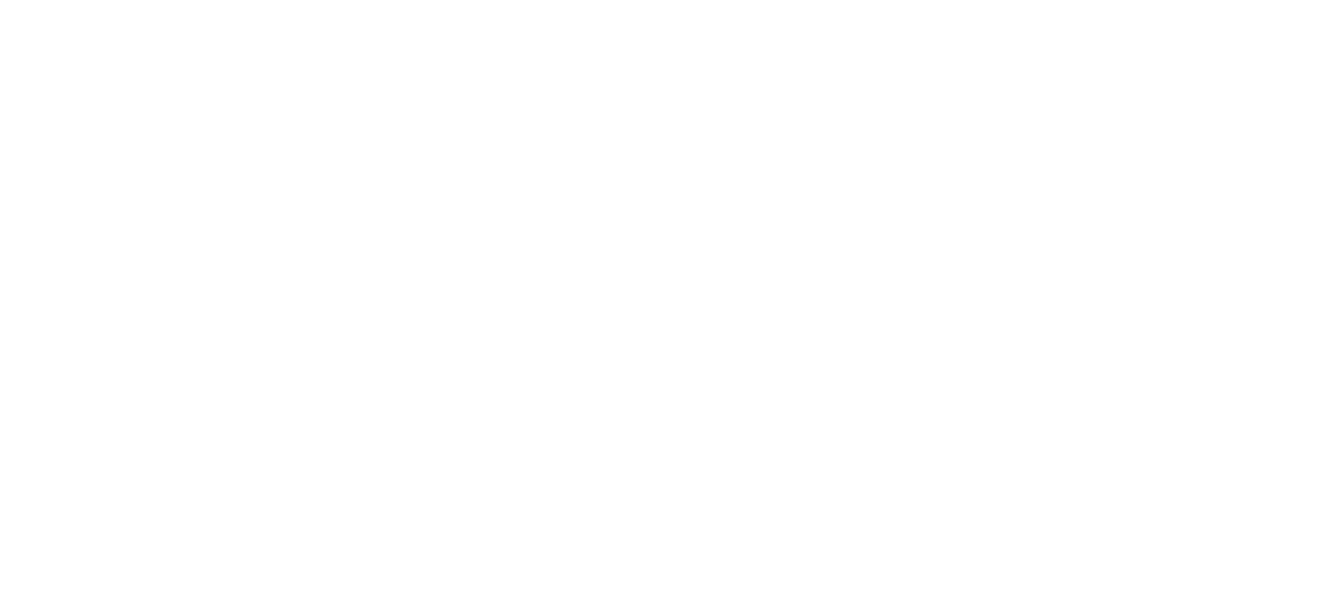 select on "**********" 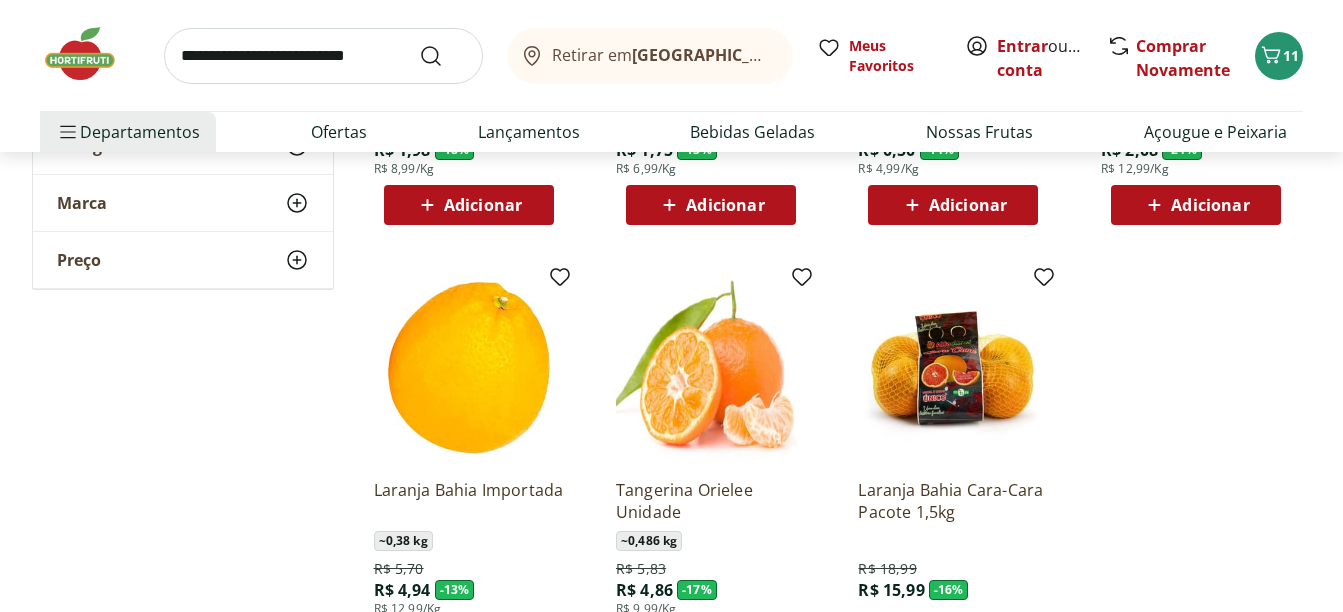 scroll, scrollTop: 600, scrollLeft: 0, axis: vertical 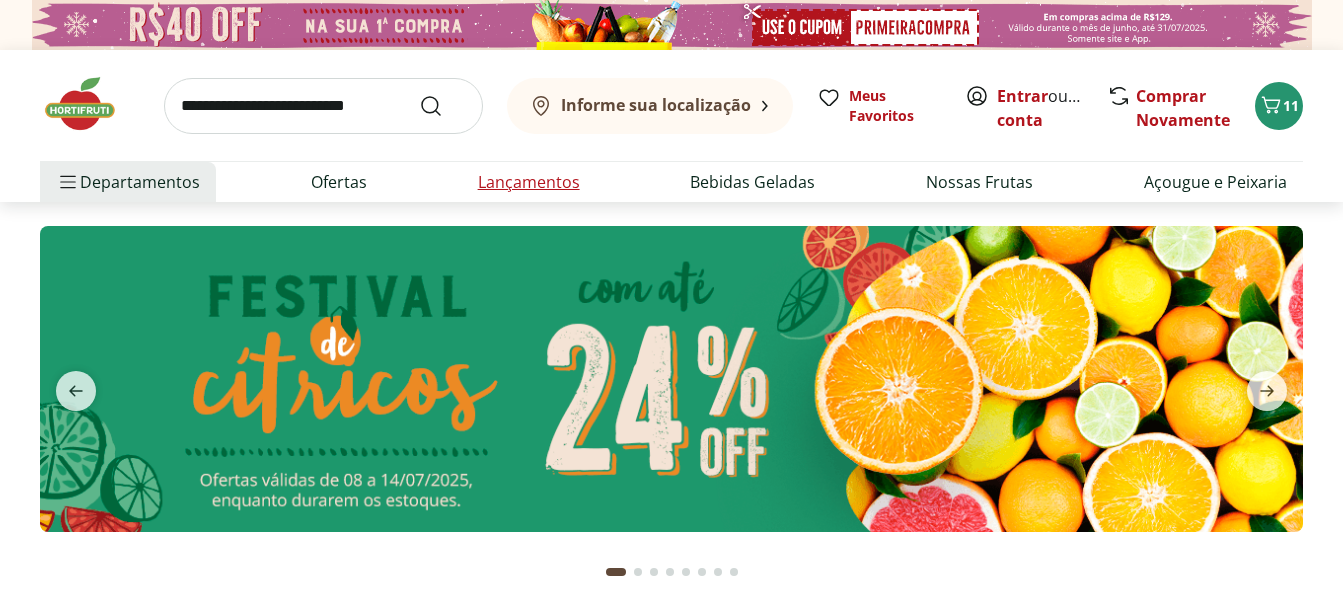 type on "*" 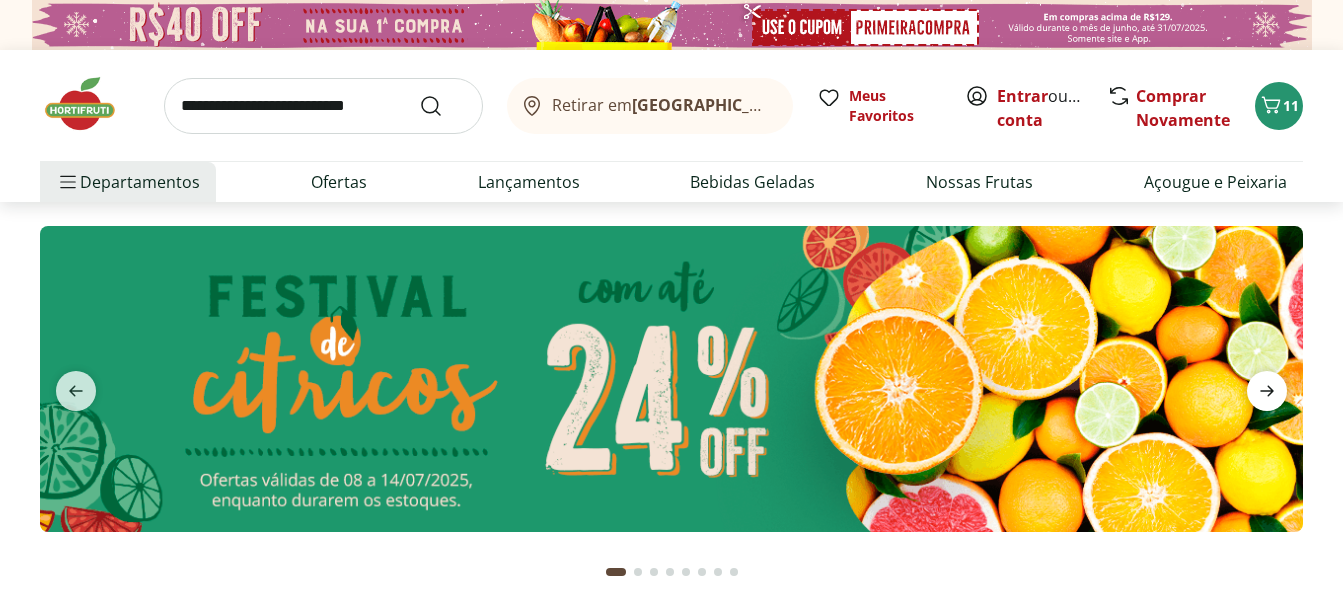 click 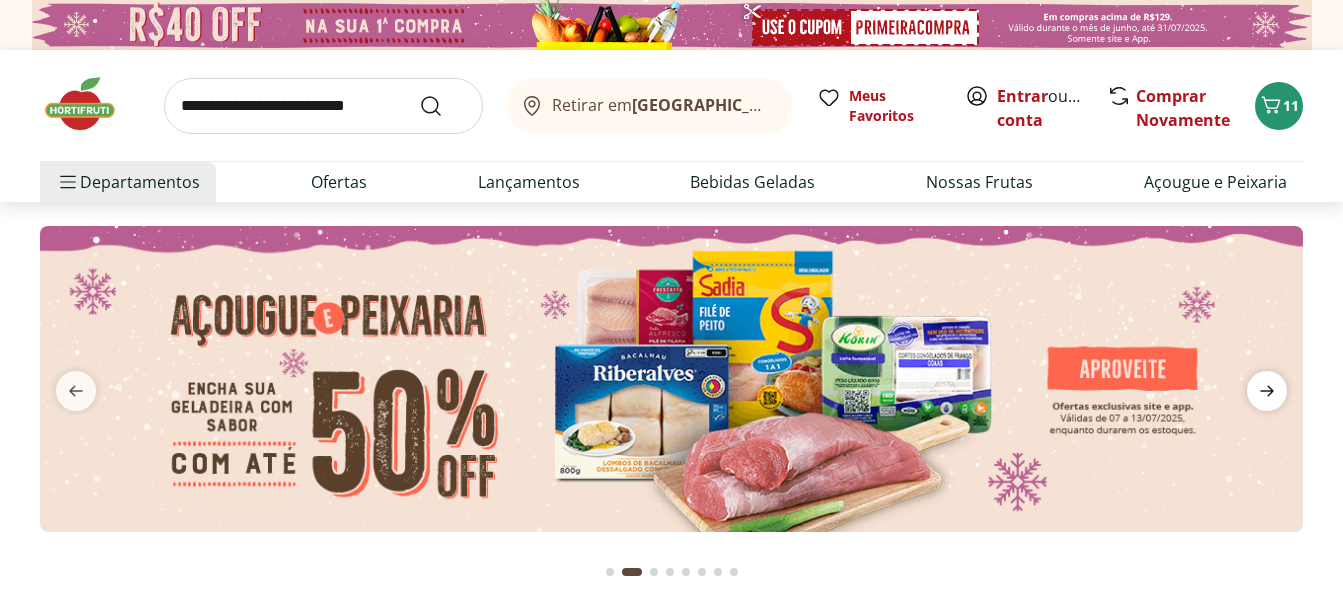 click 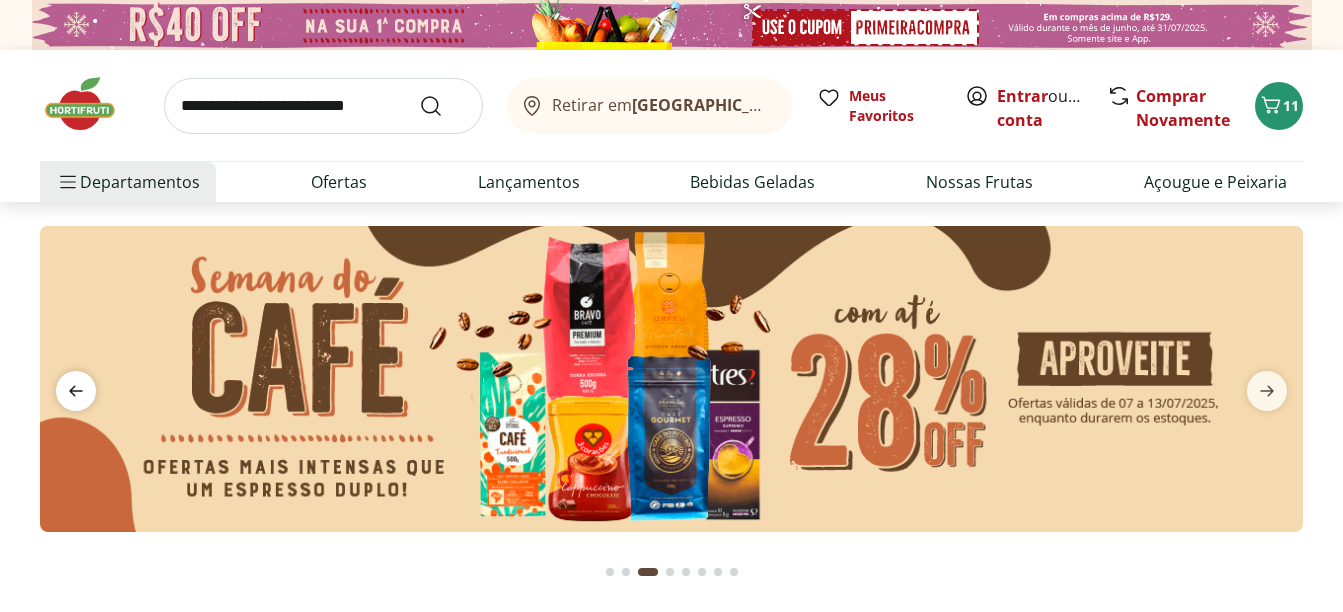 click at bounding box center (76, 391) 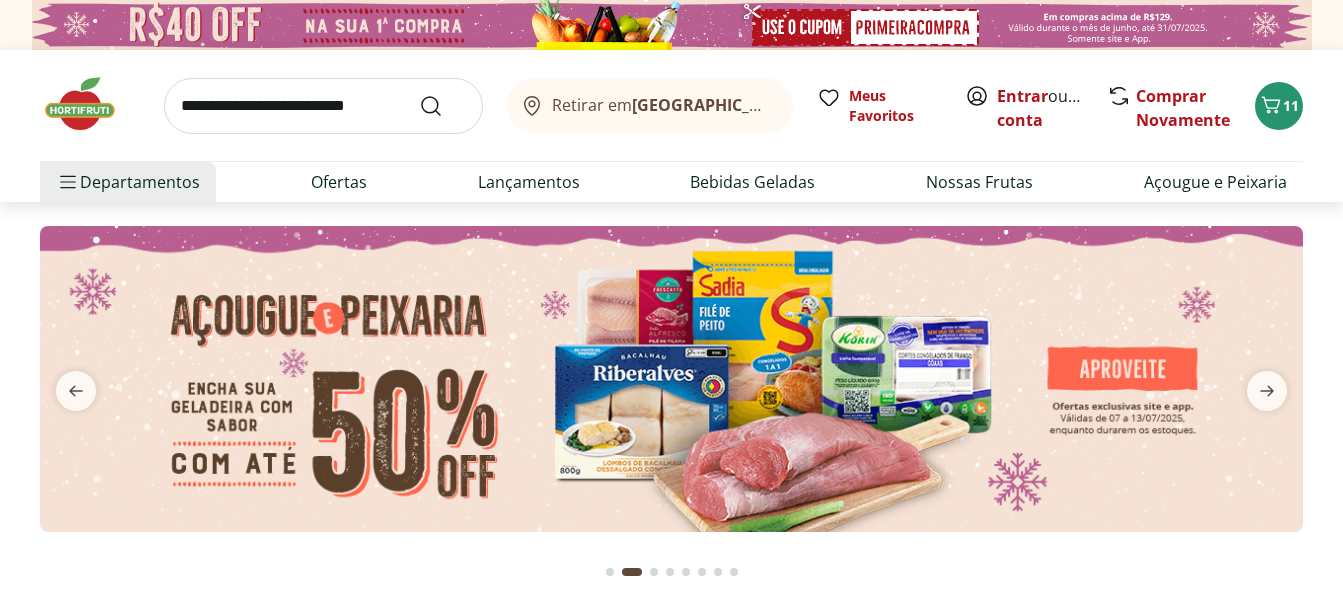 click at bounding box center [671, 379] 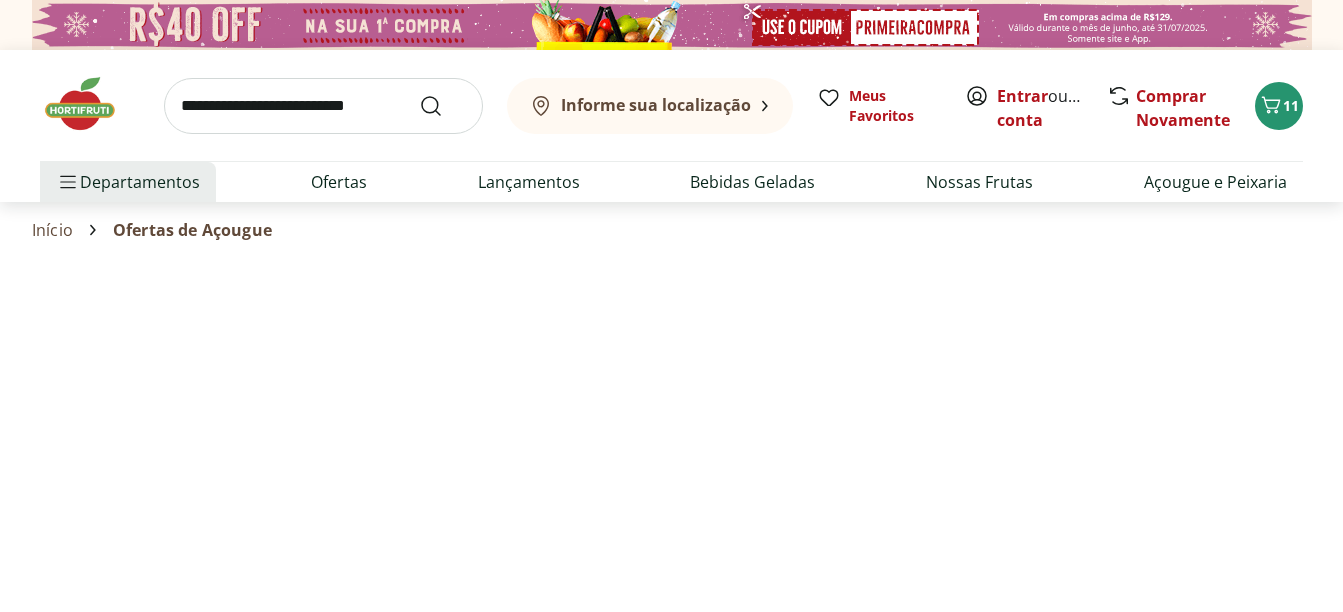 select on "**********" 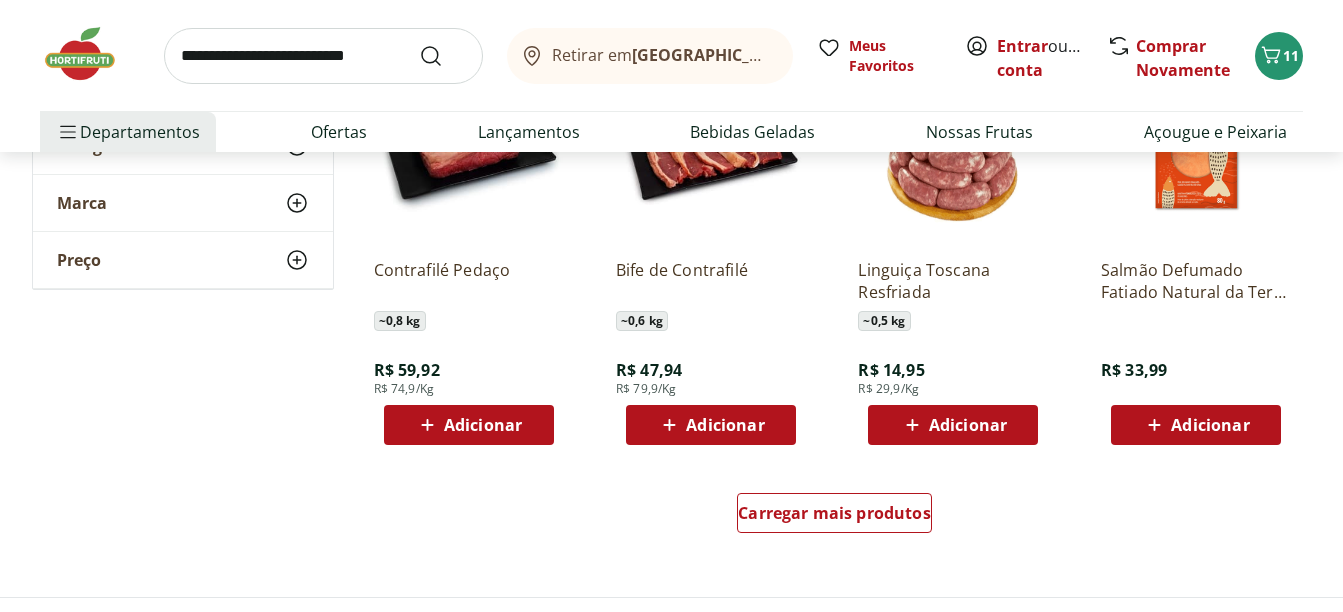 scroll, scrollTop: 1200, scrollLeft: 0, axis: vertical 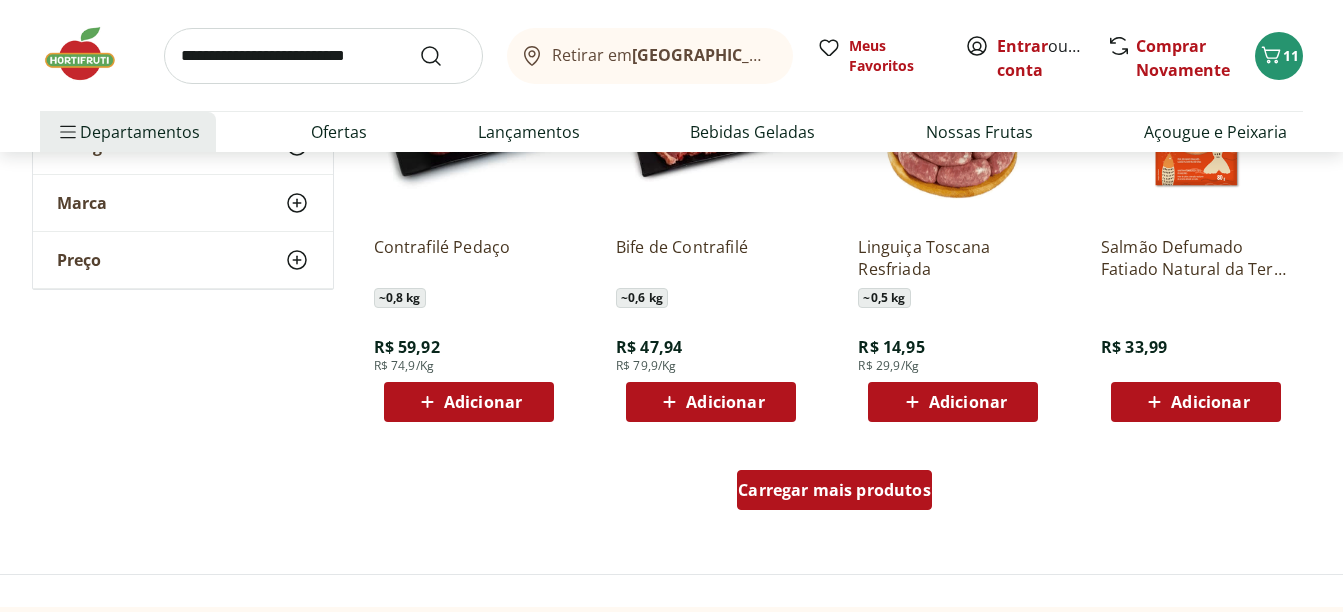 click on "Carregar mais produtos" at bounding box center (834, 490) 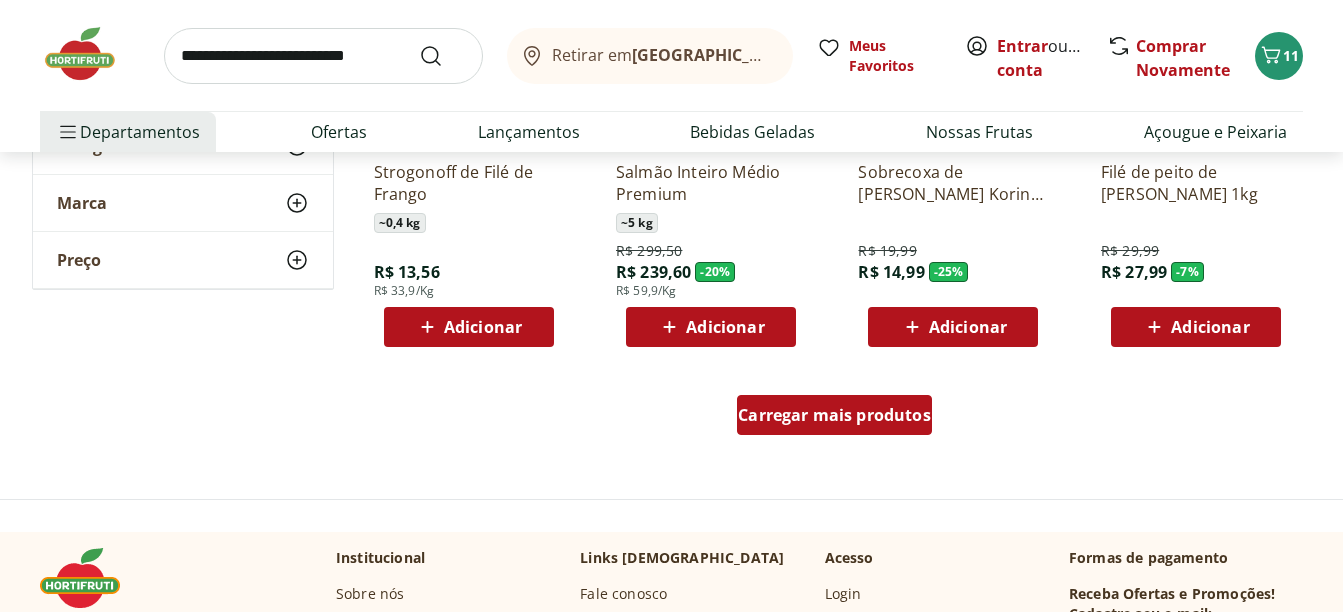 scroll, scrollTop: 2600, scrollLeft: 0, axis: vertical 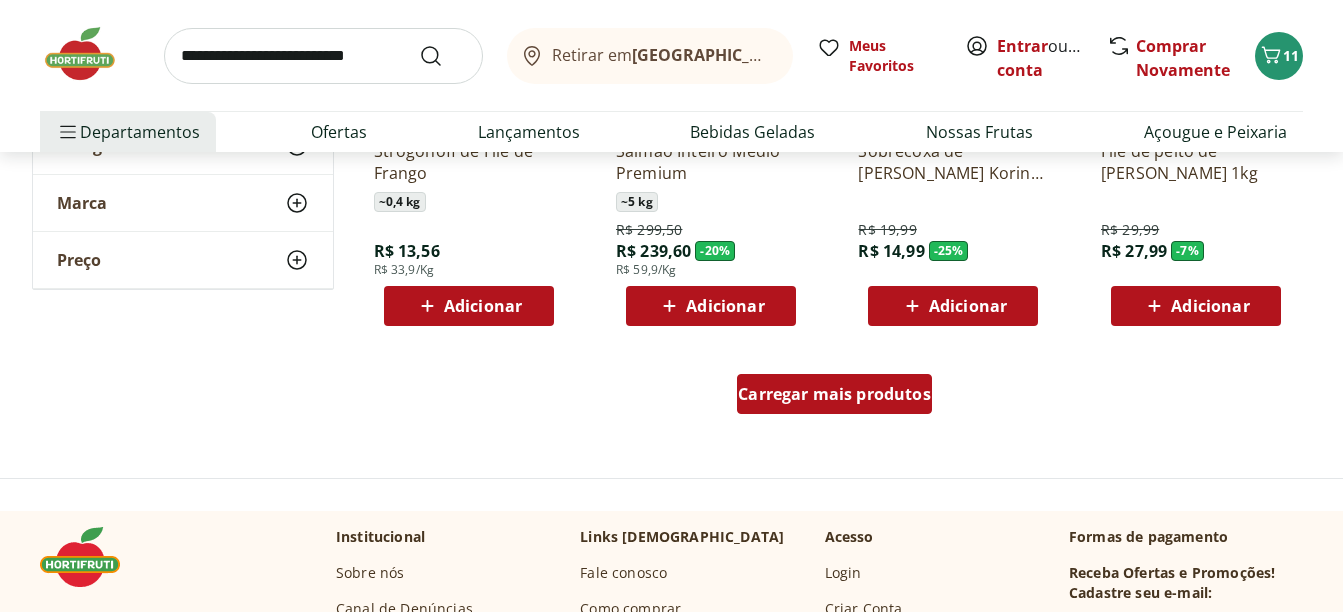 click on "Carregar mais produtos" at bounding box center [834, 394] 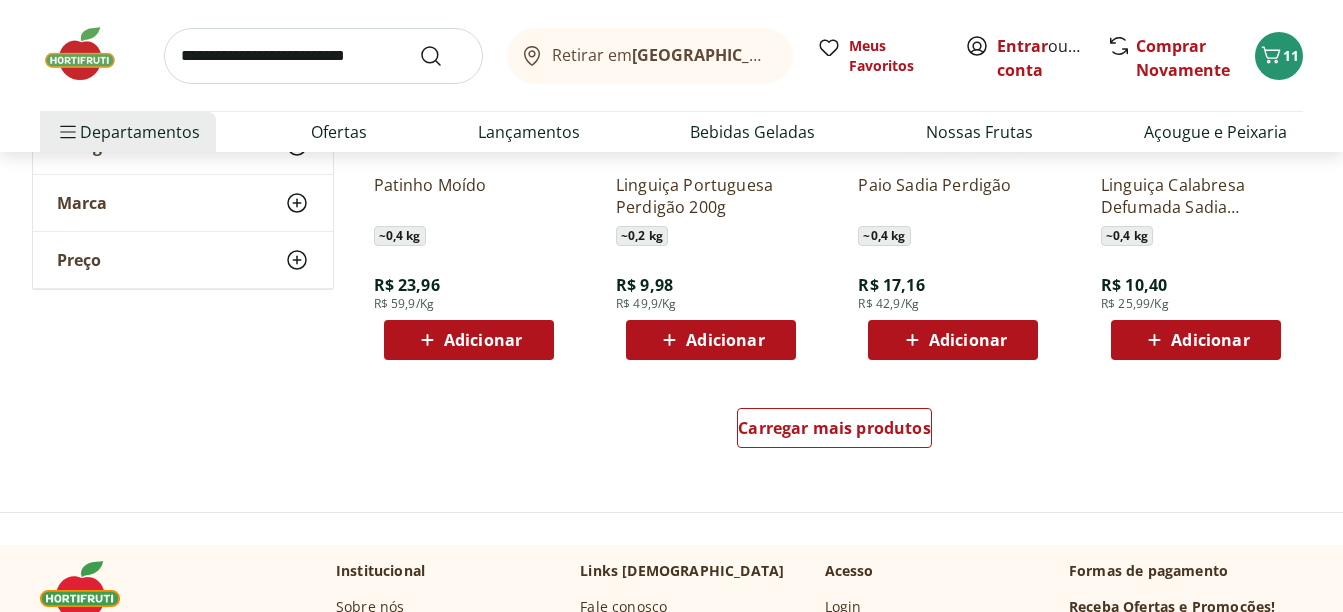 scroll, scrollTop: 3900, scrollLeft: 0, axis: vertical 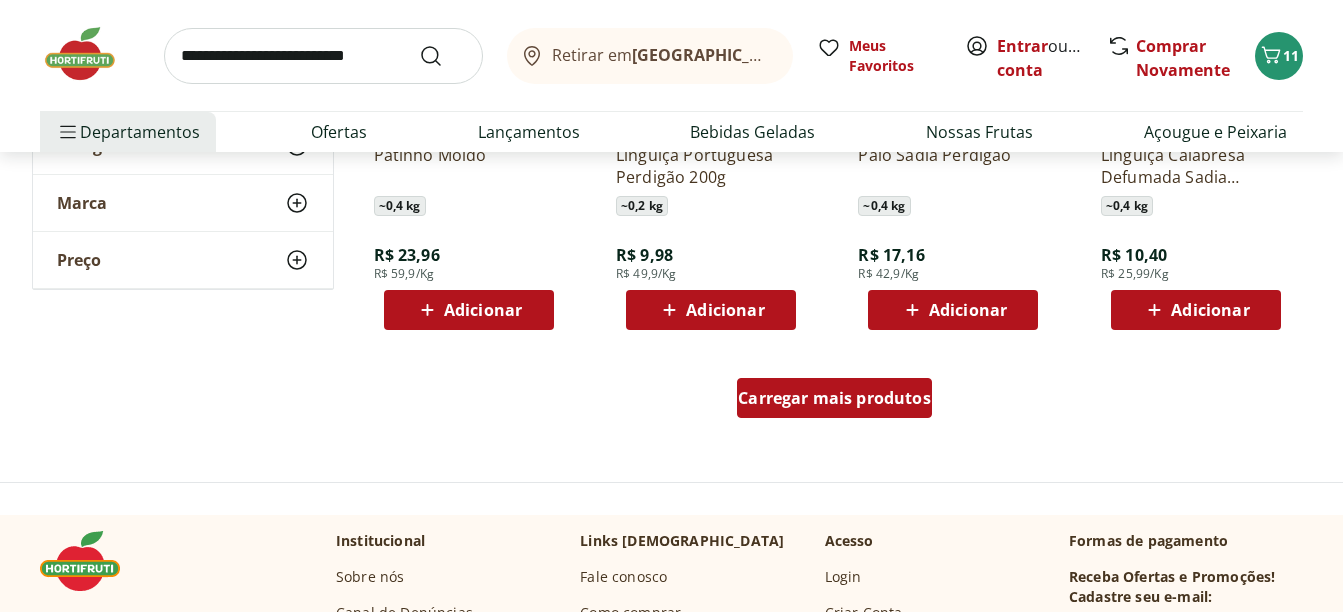click on "Carregar mais produtos" at bounding box center [834, 398] 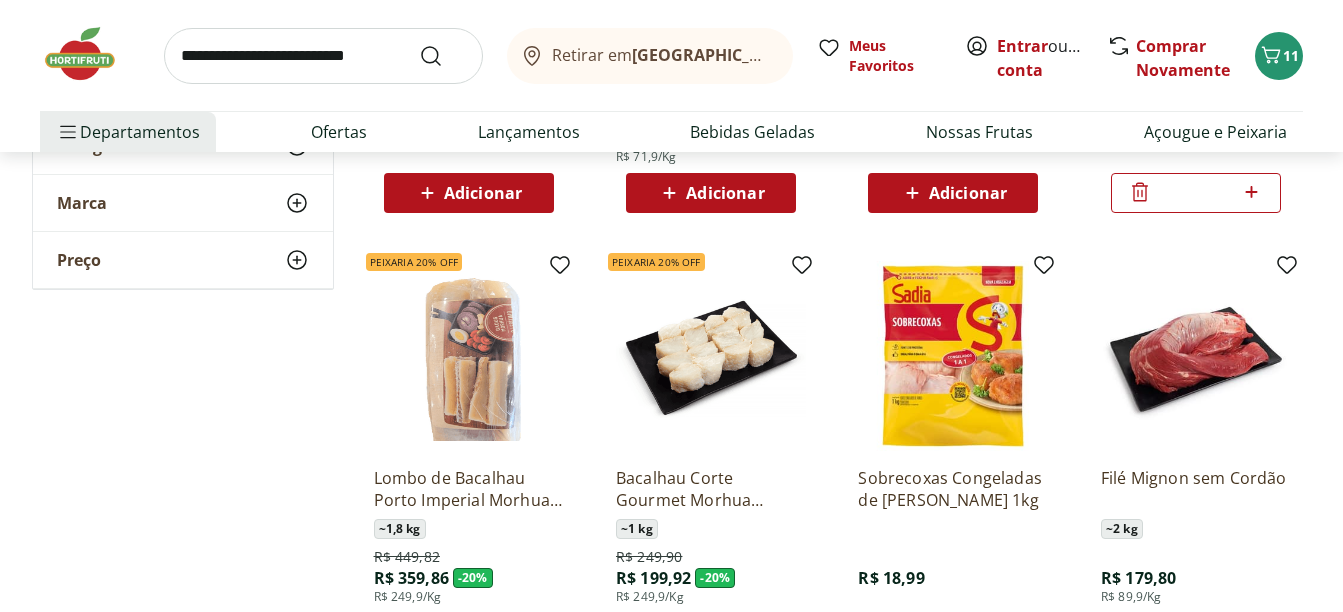 scroll, scrollTop: 4900, scrollLeft: 0, axis: vertical 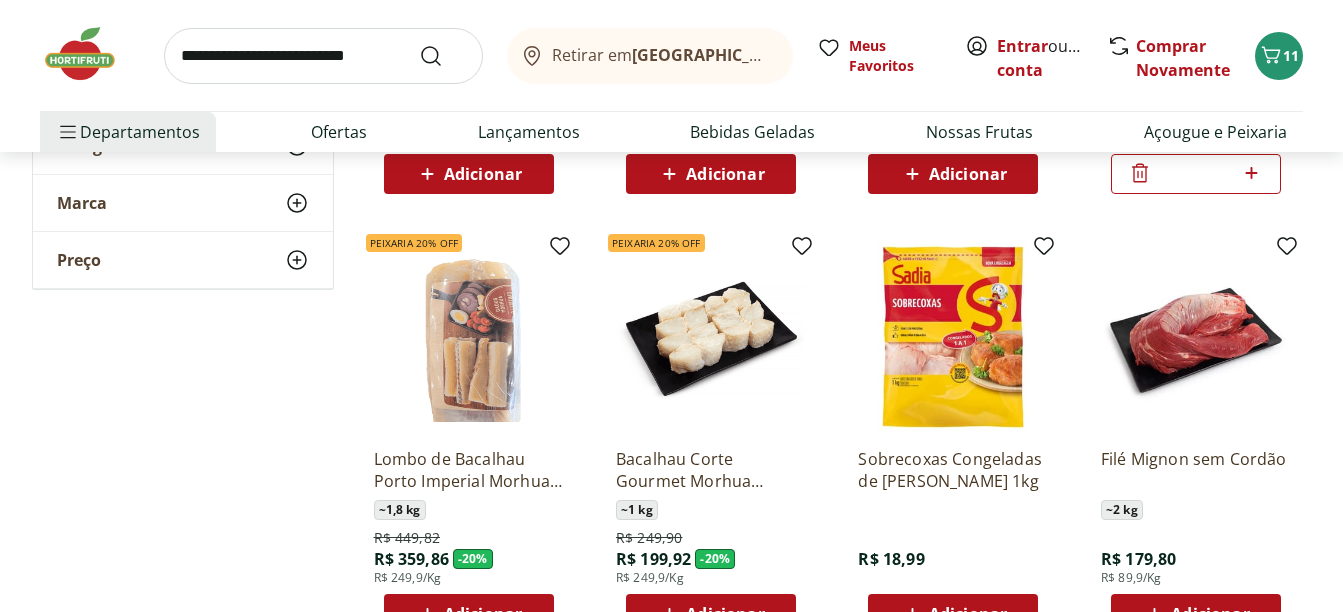 click 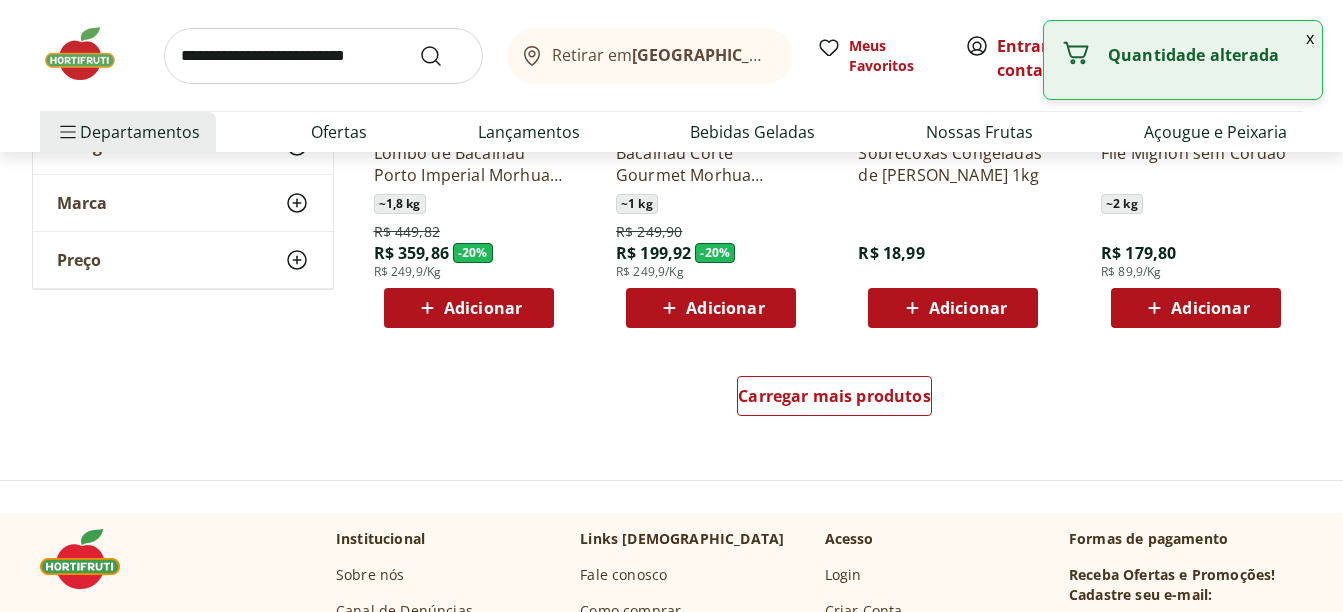 scroll, scrollTop: 5200, scrollLeft: 0, axis: vertical 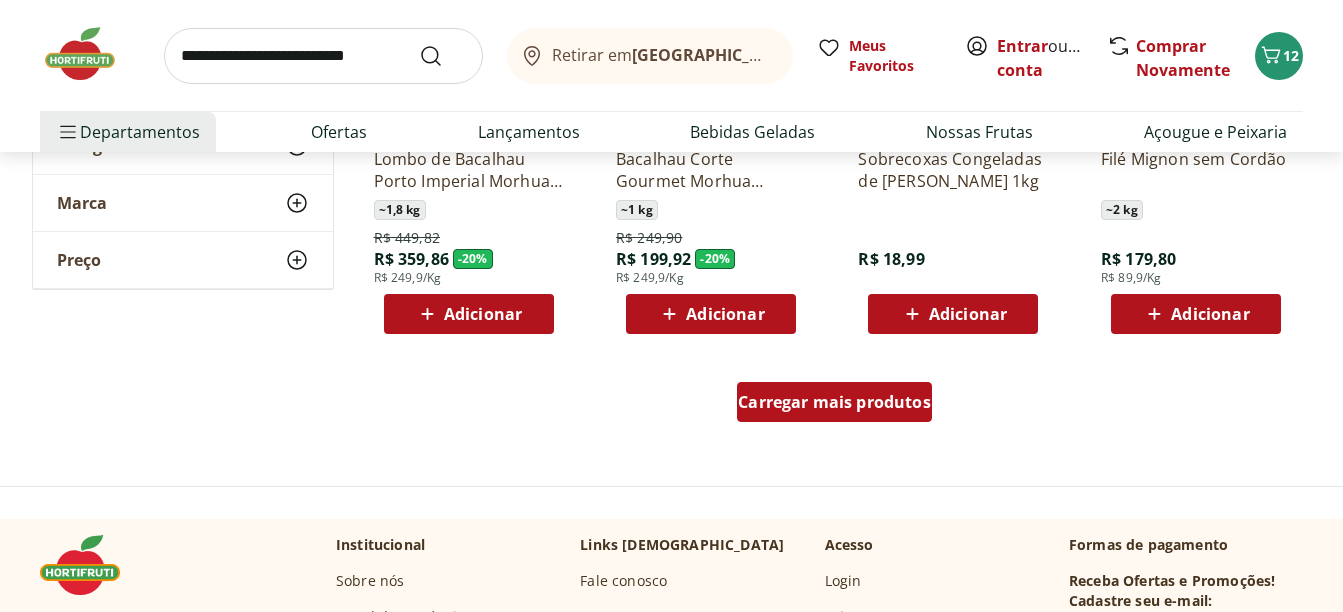 click on "Carregar mais produtos" at bounding box center (834, 402) 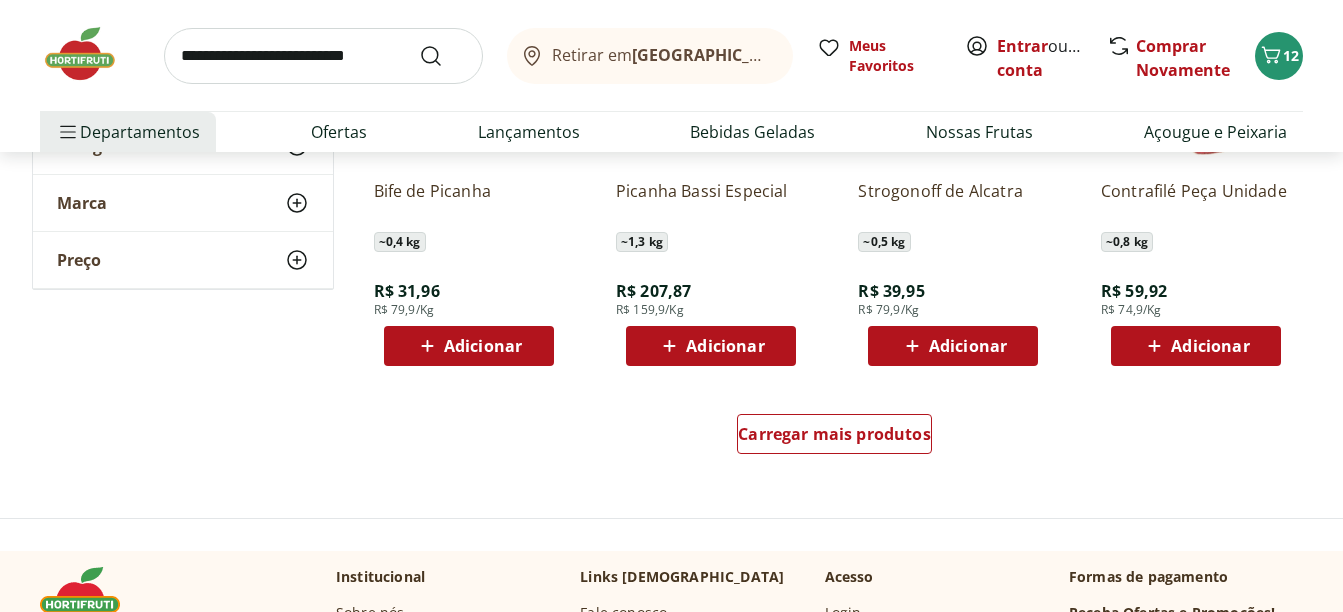 scroll, scrollTop: 6500, scrollLeft: 0, axis: vertical 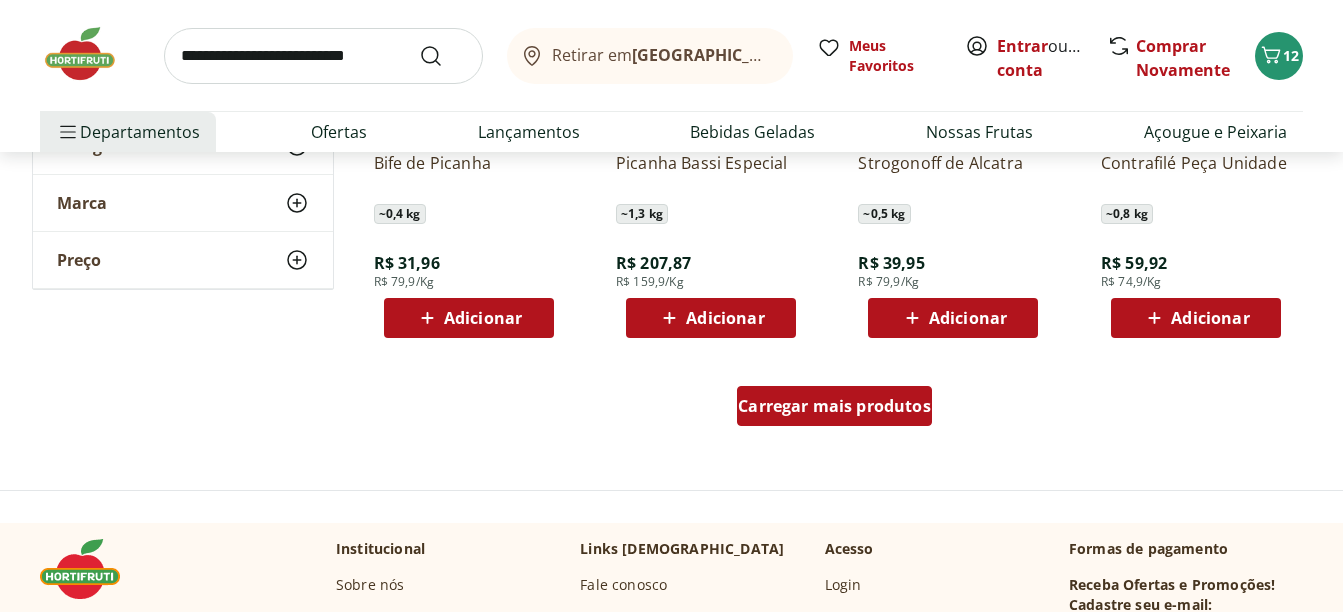 click on "Carregar mais produtos" at bounding box center [834, 406] 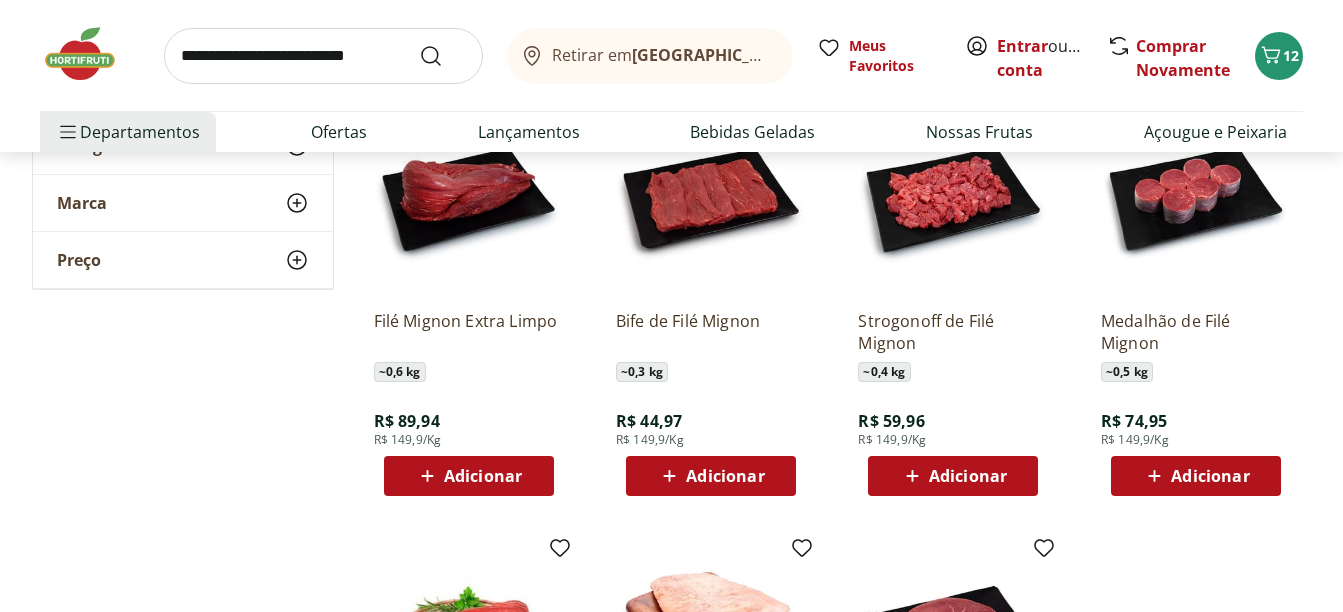 scroll, scrollTop: 6800, scrollLeft: 0, axis: vertical 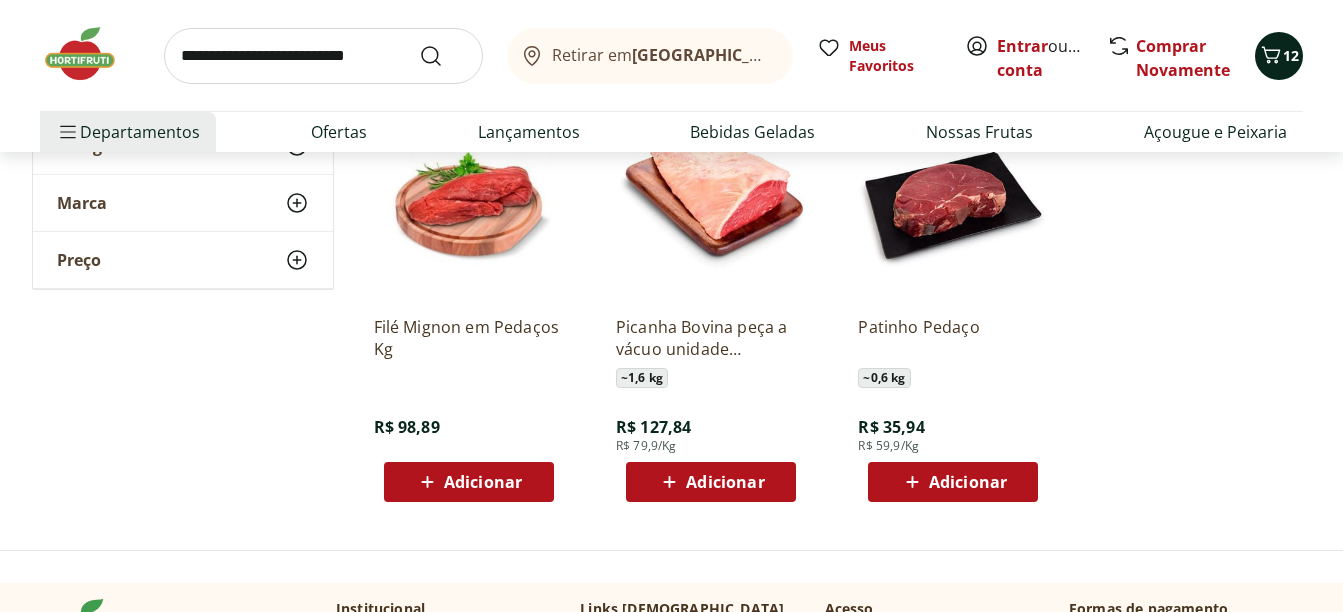 click on "12" at bounding box center [1291, 55] 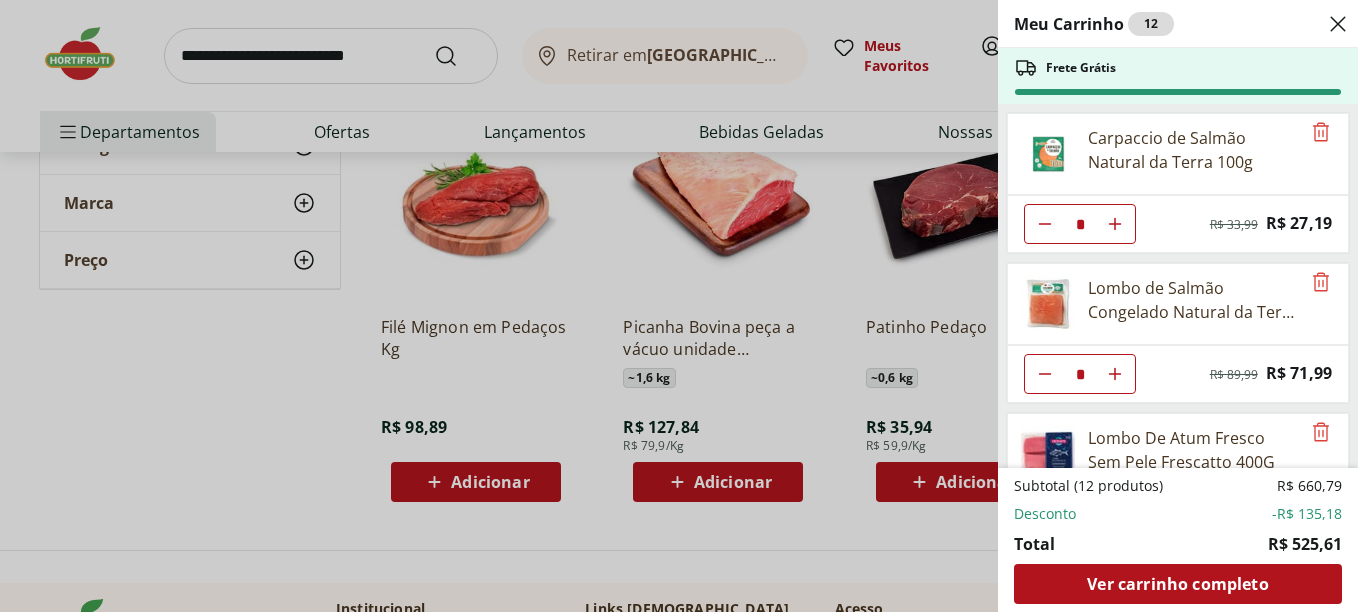 click on "Meu Carrinho 12 Frete Grátis Carpaccio de Salmão Natural da Terra 100g * Original price: R$ 33,99 Price: R$ 27,19 Lombo de Salmão Congelado Natural da Terra 500g * Original price: R$ 89,99 Price: R$ 71,99 Lombo De Atum Fresco Sem Pele Frescatto 400G * Original price: R$ 59,99 Price: R$ 47,99 Azeite Extra Virgem O Live 450ml * Original price: R$ 44,99 Price: R$ 32,99 Filé de Tilápia Fresco Frescatto 400g * Original price: R$ 41,99 Price: R$ 33,59 Vieira Canadense Congelado Frescatto 200g * Original price: R$ 129,90 Price: R$ 103,92 Subtotal (12 produtos) R$ 660,79 Desconto -R$ 135,18 Total R$ 525,61 Ver carrinho completo" at bounding box center [679, 306] 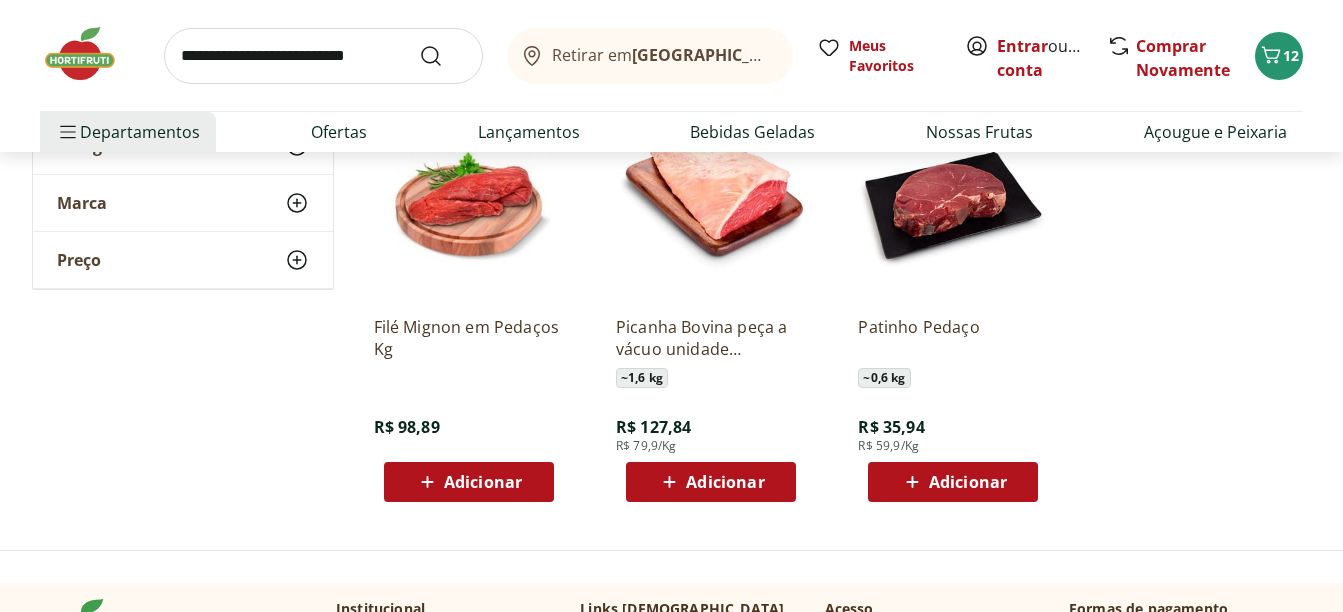 click at bounding box center [90, 54] 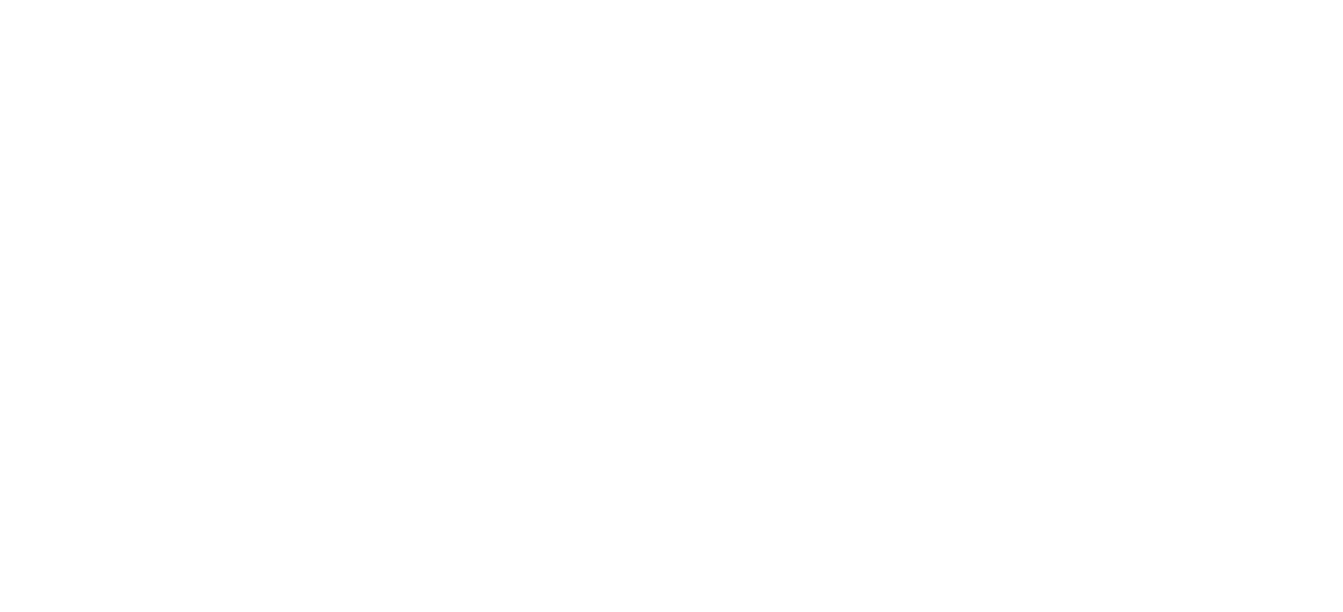 scroll, scrollTop: 0, scrollLeft: 0, axis: both 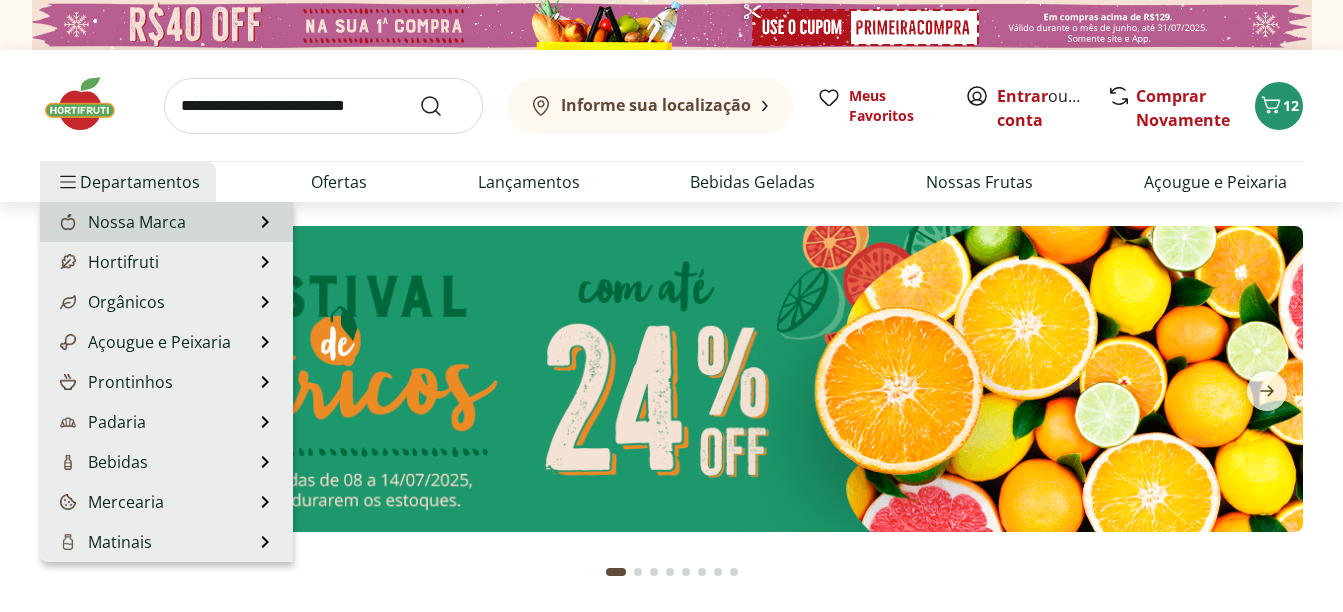 type on "*" 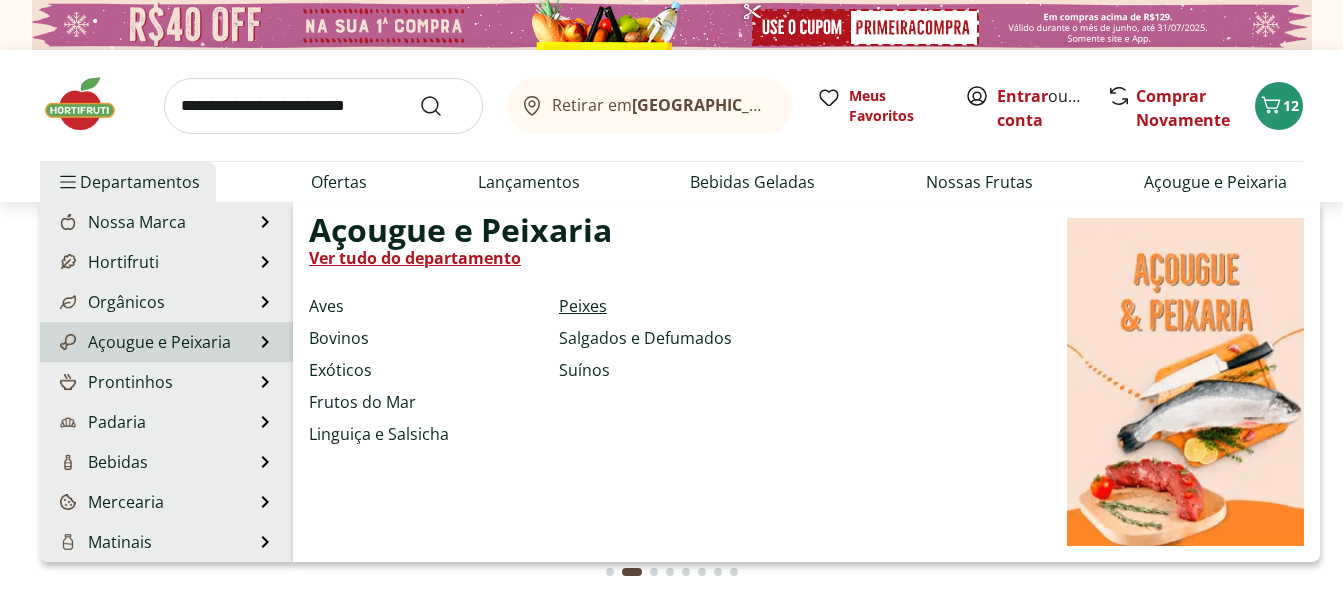 click on "Peixes" at bounding box center (583, 306) 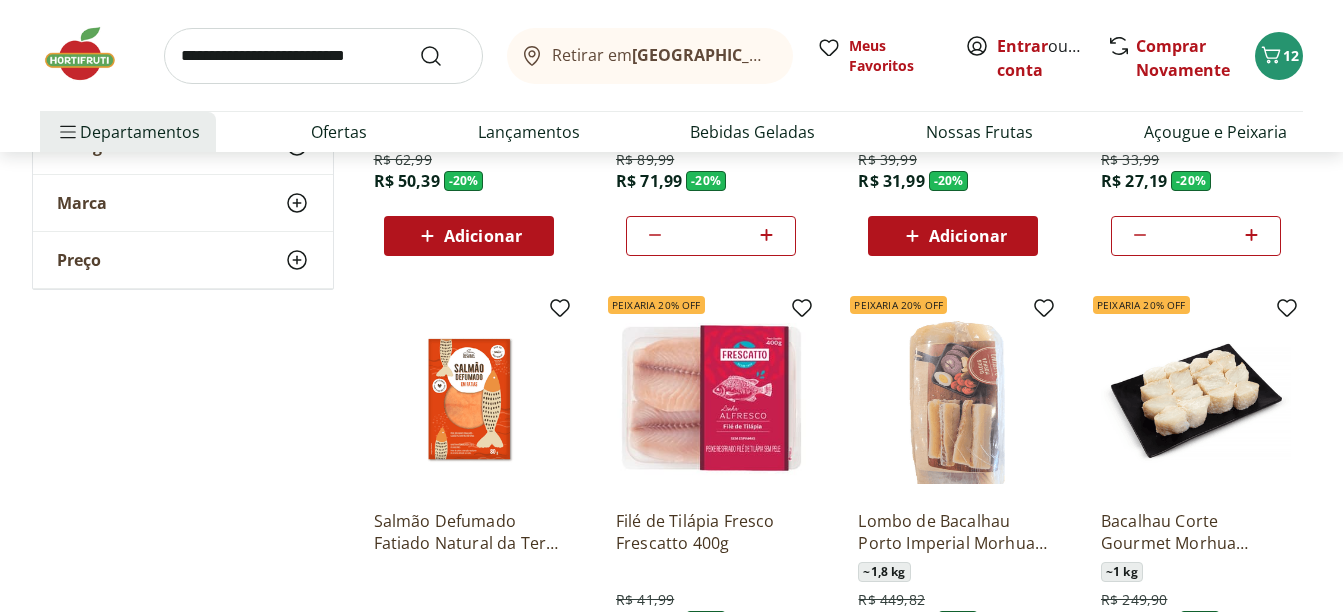 scroll, scrollTop: 500, scrollLeft: 0, axis: vertical 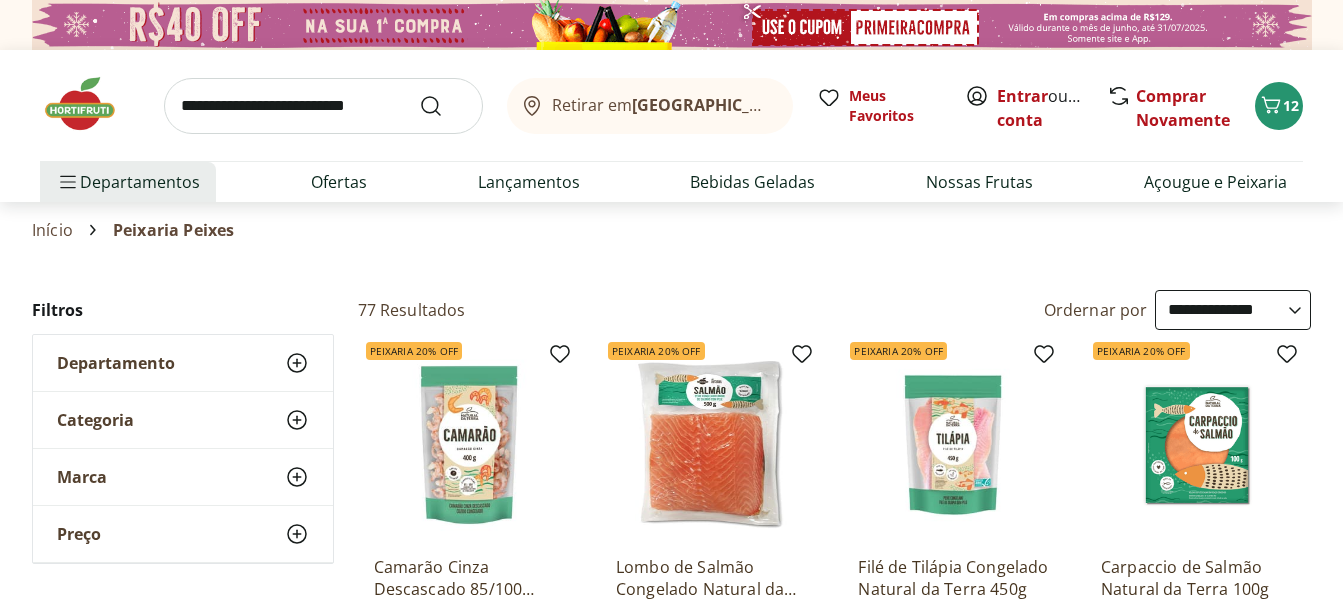 select on "**********" 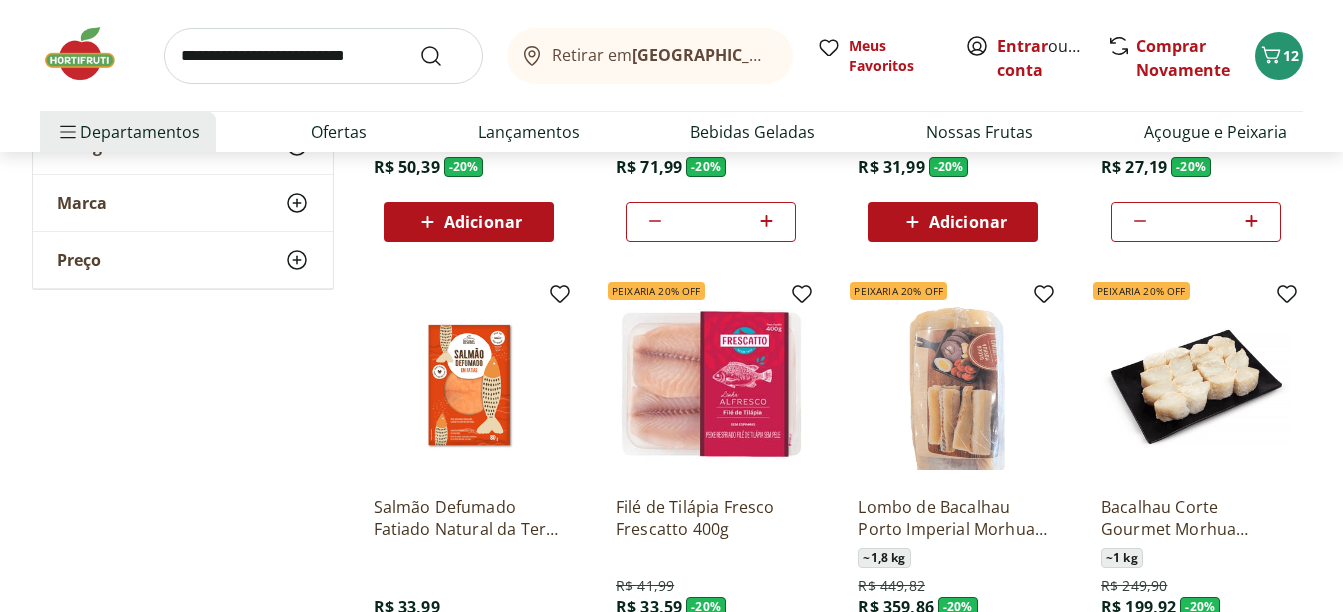 scroll, scrollTop: 0, scrollLeft: 0, axis: both 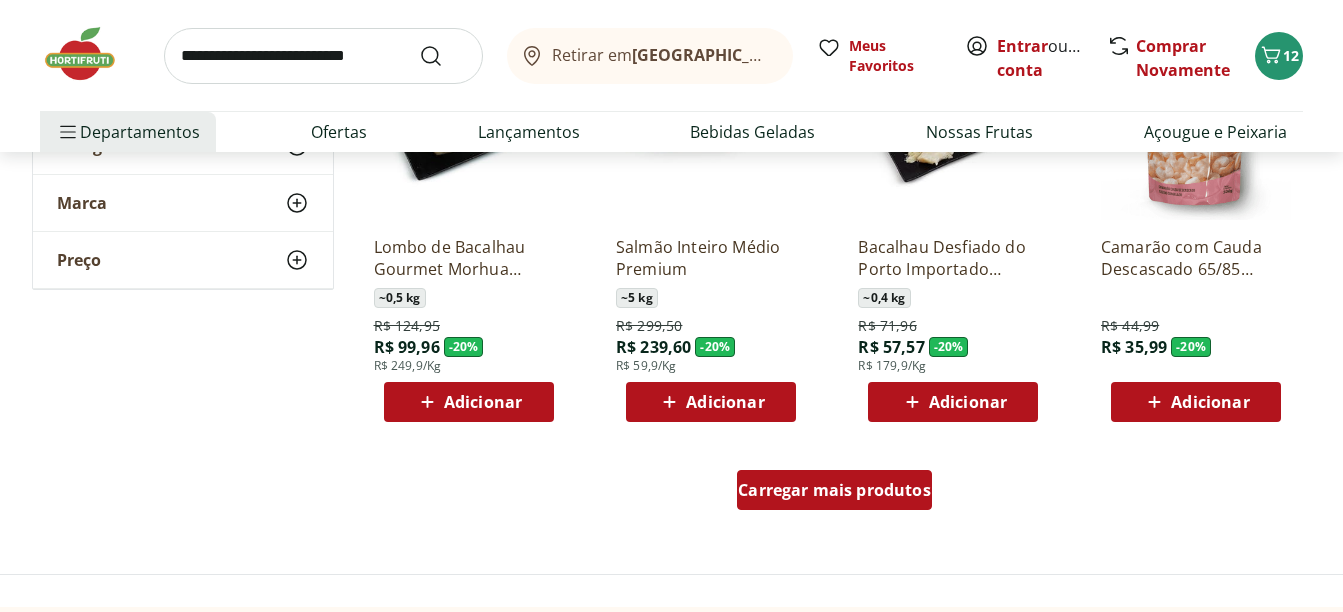 click on "Carregar mais produtos" at bounding box center (834, 490) 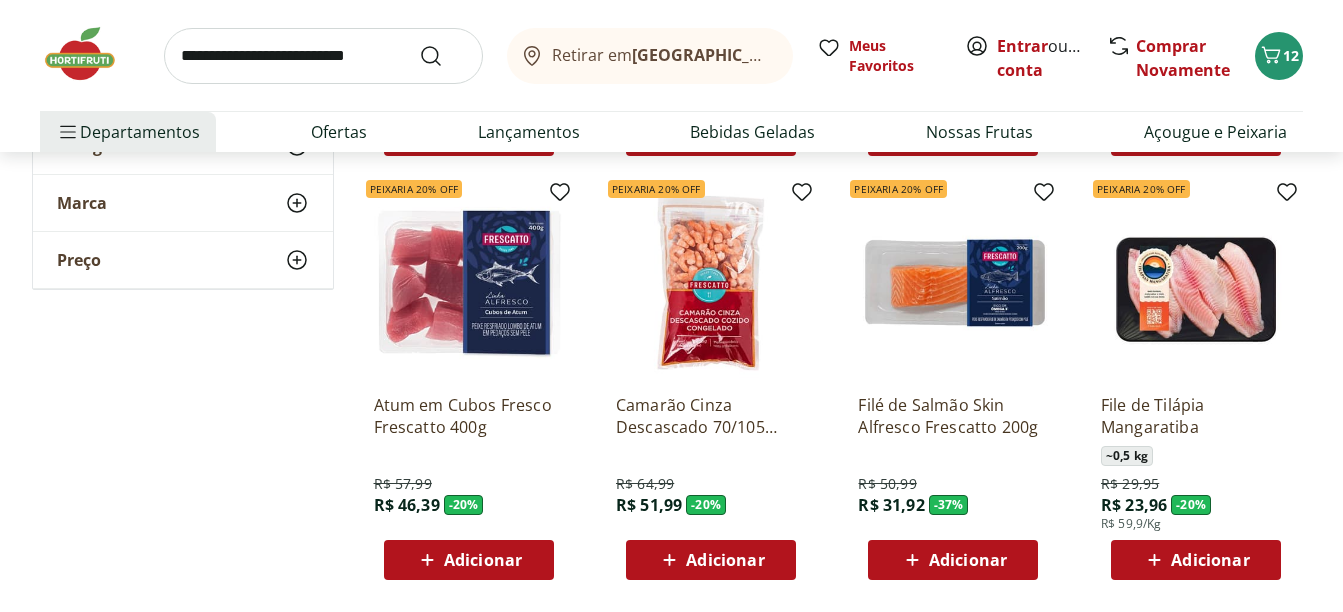 scroll, scrollTop: 1500, scrollLeft: 0, axis: vertical 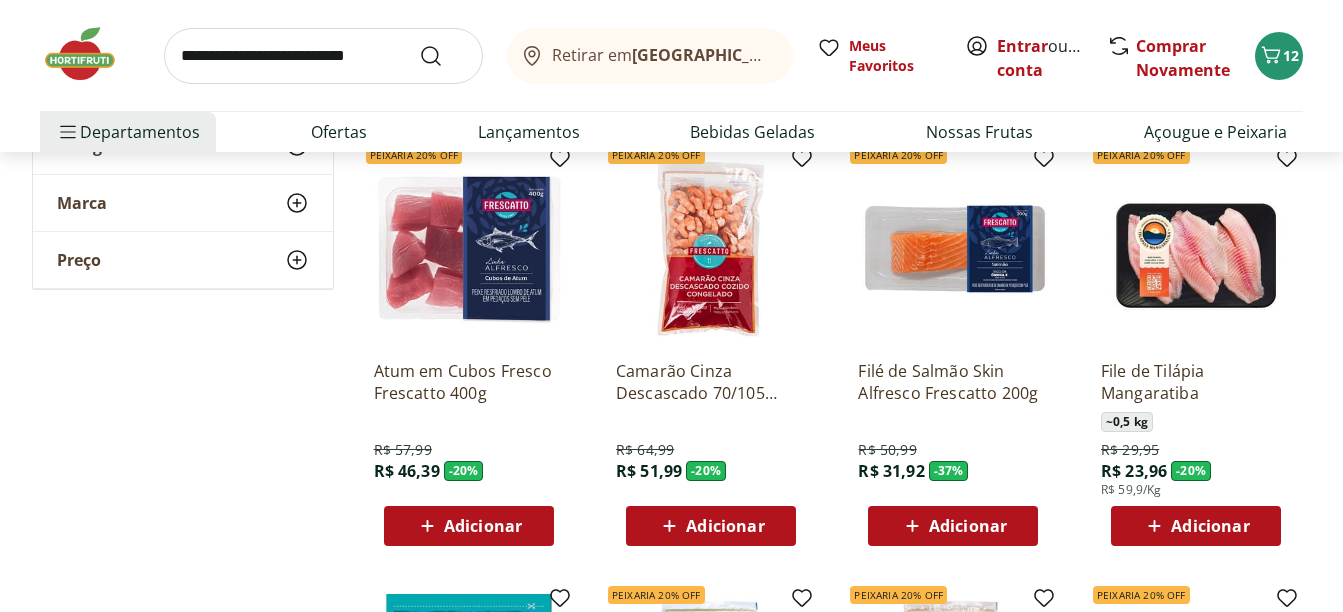 click on "Adicionar" at bounding box center [483, 526] 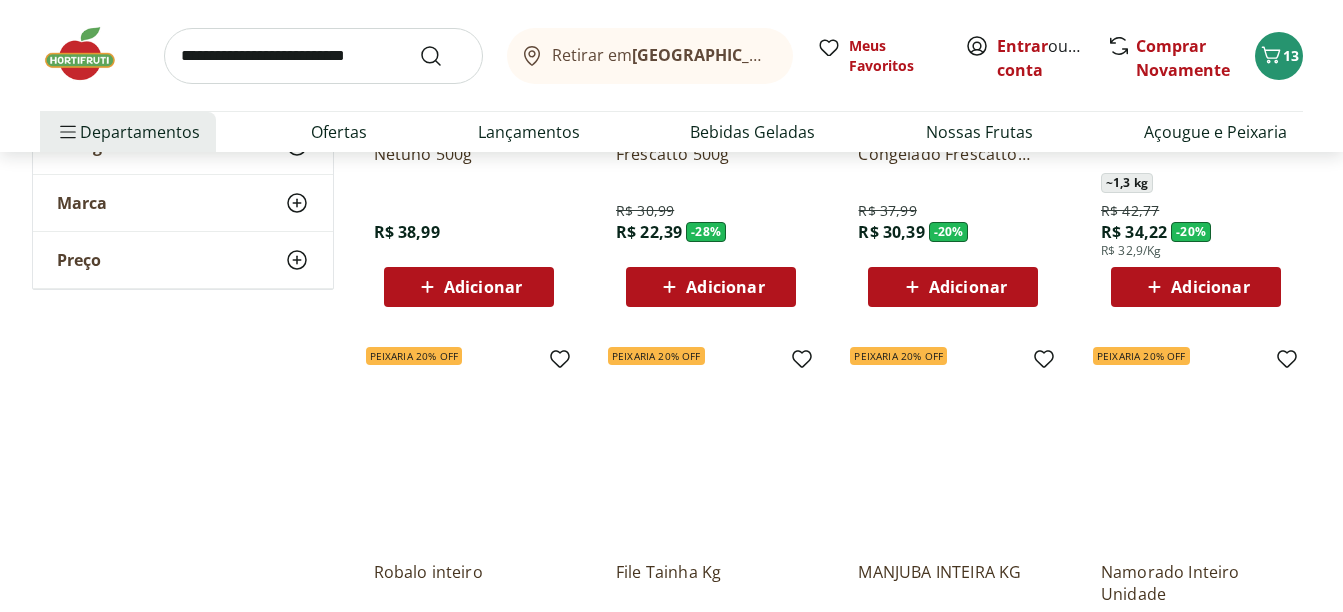 scroll, scrollTop: 2500, scrollLeft: 0, axis: vertical 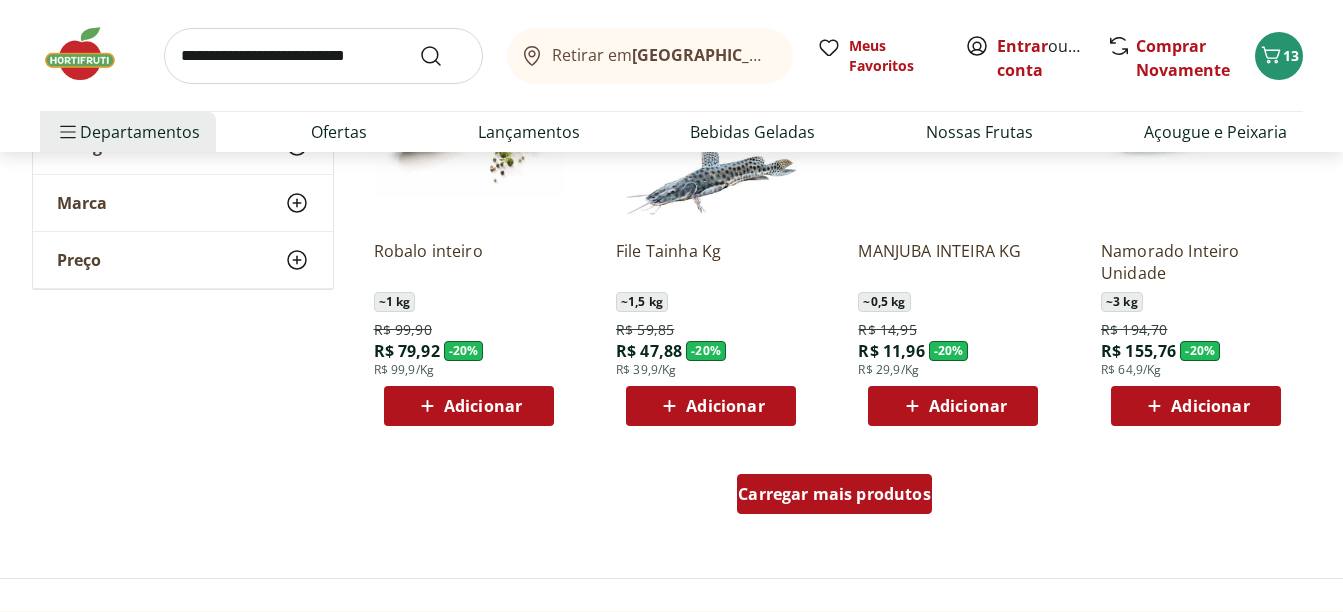 click on "Carregar mais produtos" at bounding box center (834, 494) 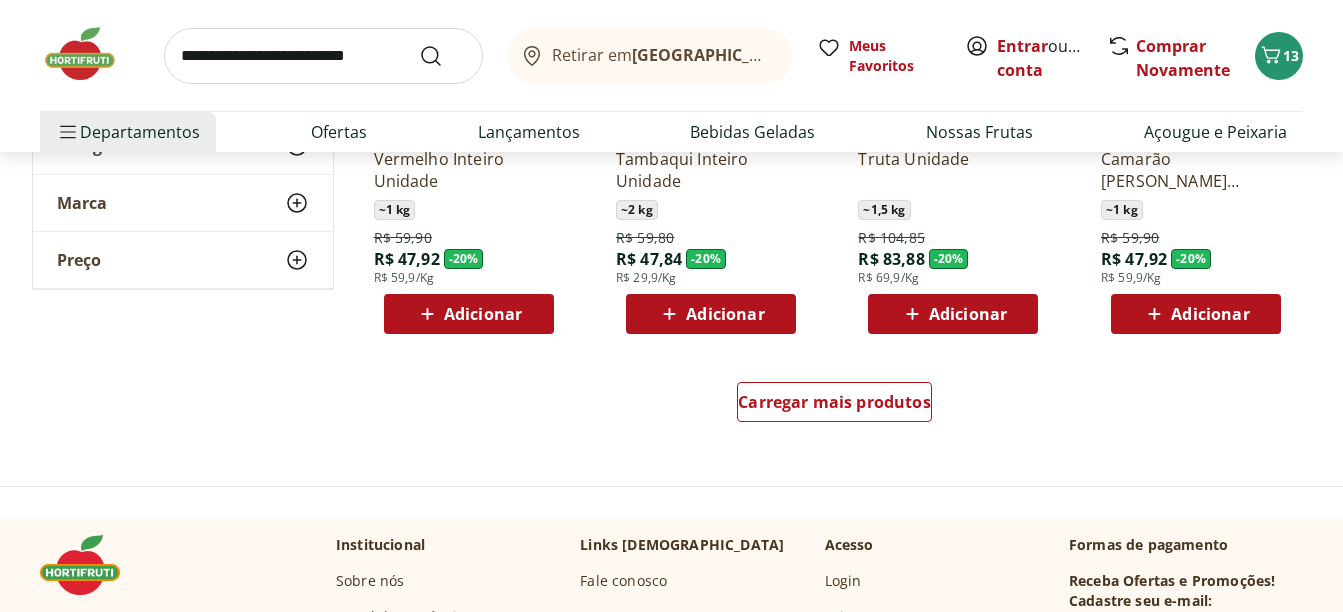 scroll, scrollTop: 3900, scrollLeft: 0, axis: vertical 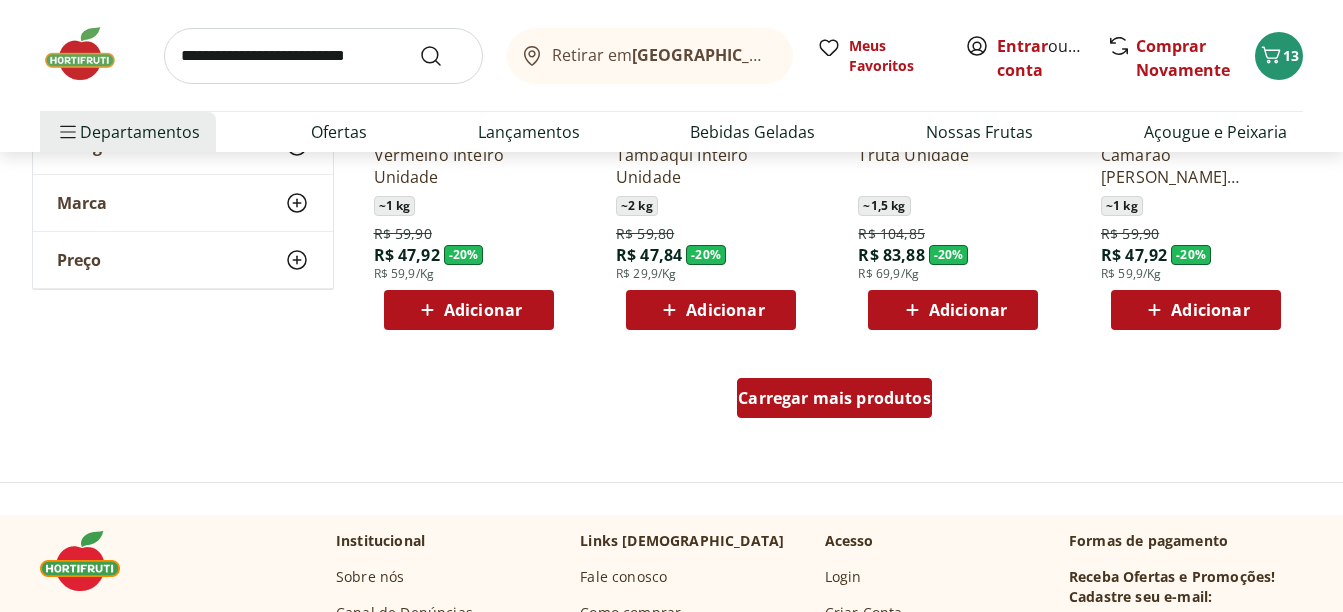 click on "Carregar mais produtos" at bounding box center [834, 398] 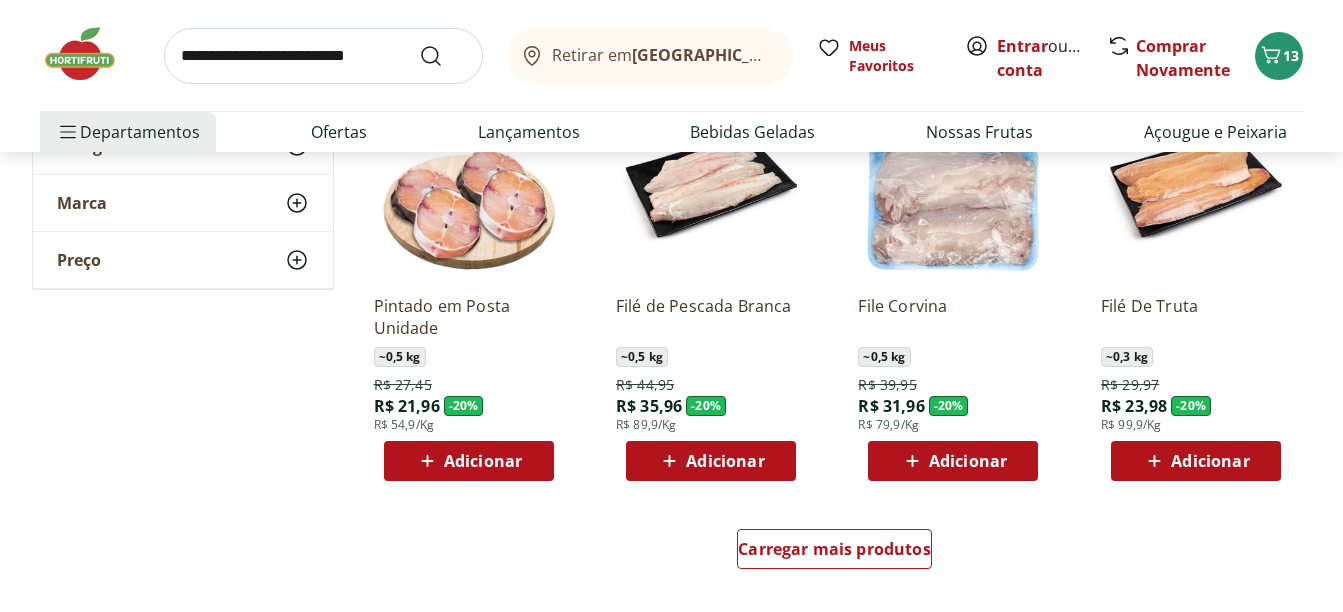 scroll, scrollTop: 5100, scrollLeft: 0, axis: vertical 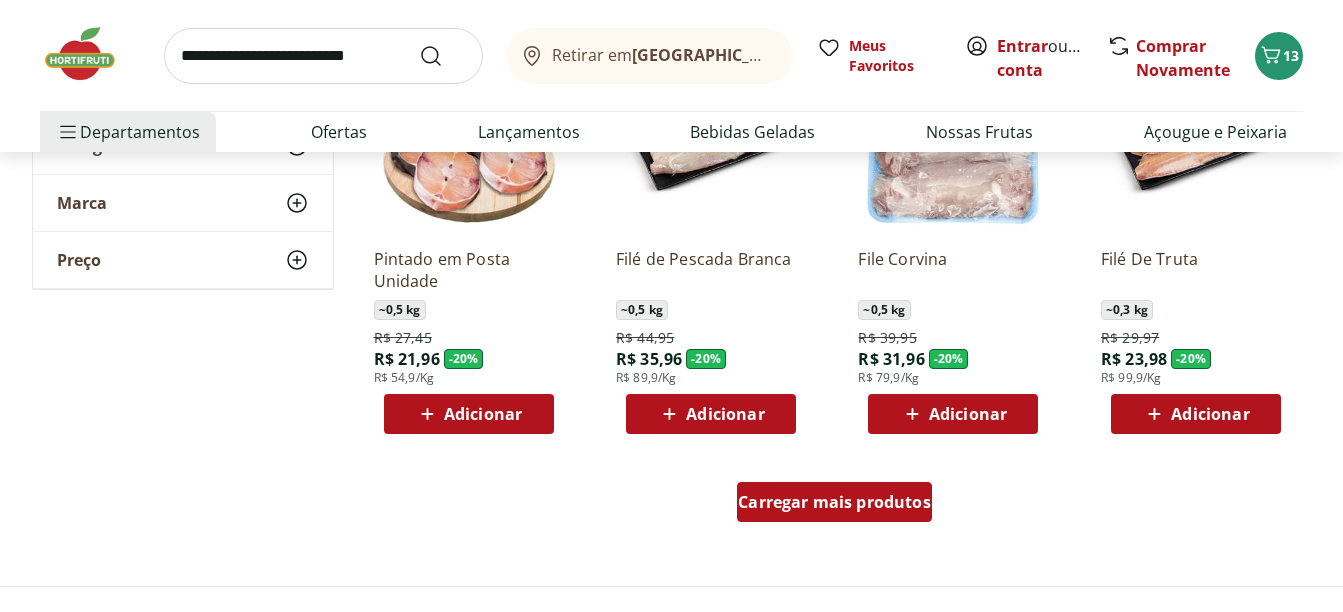 click on "Carregar mais produtos" at bounding box center (834, 502) 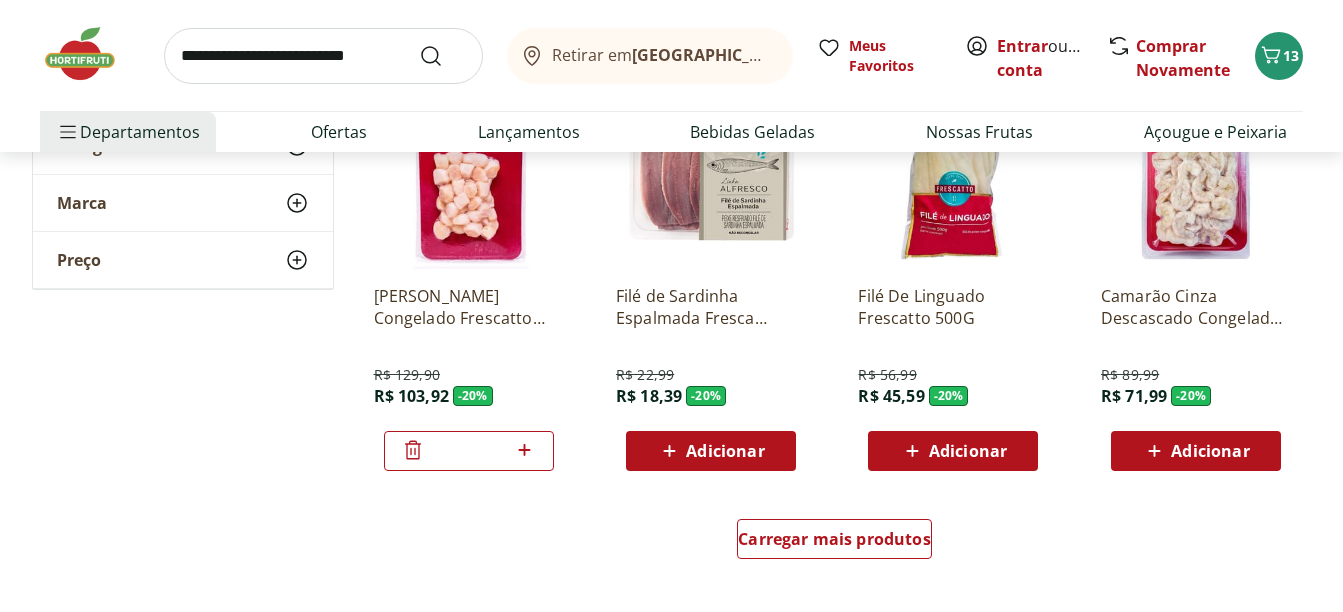 scroll, scrollTop: 6400, scrollLeft: 0, axis: vertical 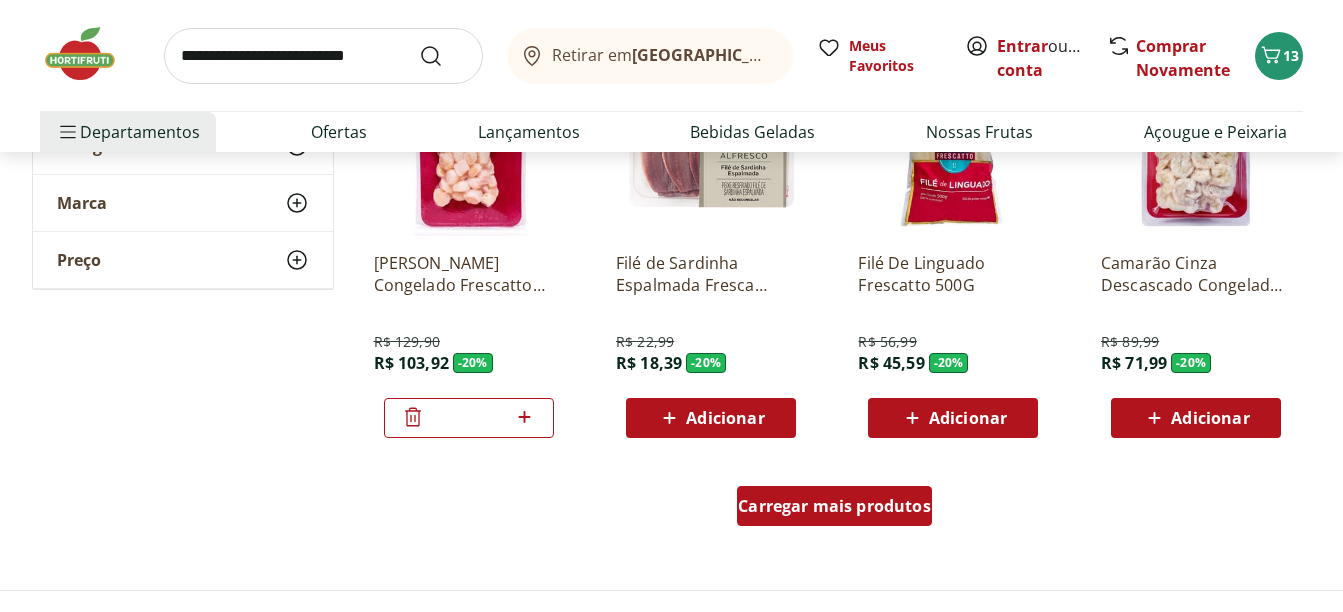 click on "Carregar mais produtos" at bounding box center (834, 506) 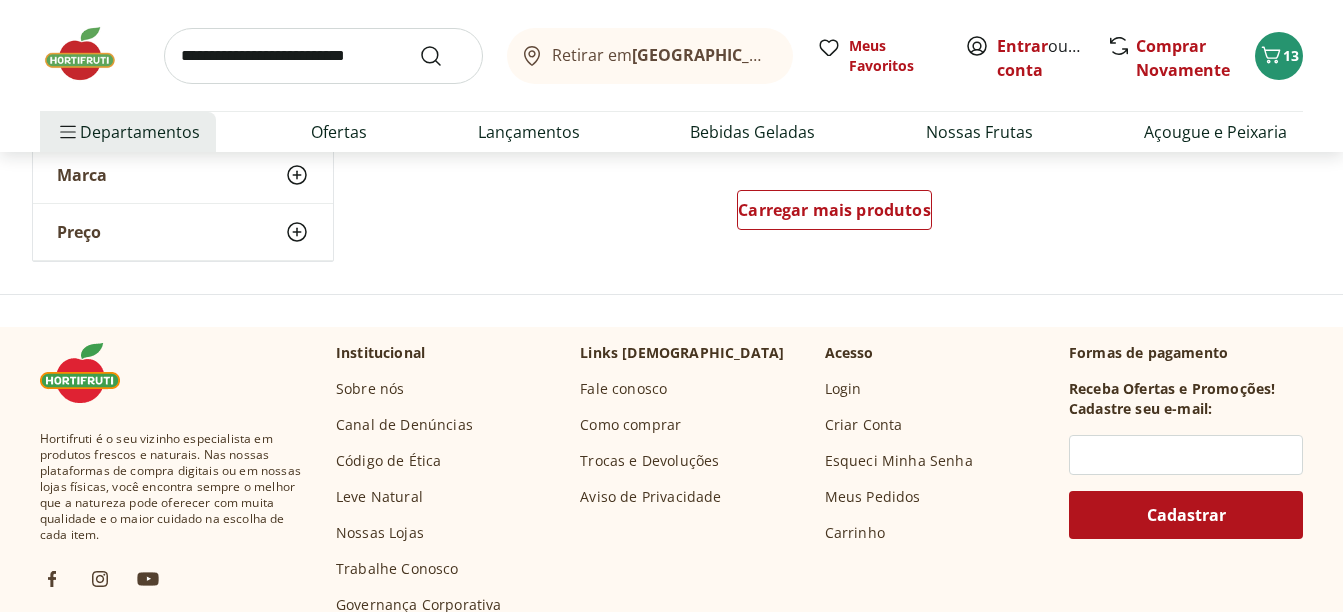 scroll, scrollTop: 7700, scrollLeft: 0, axis: vertical 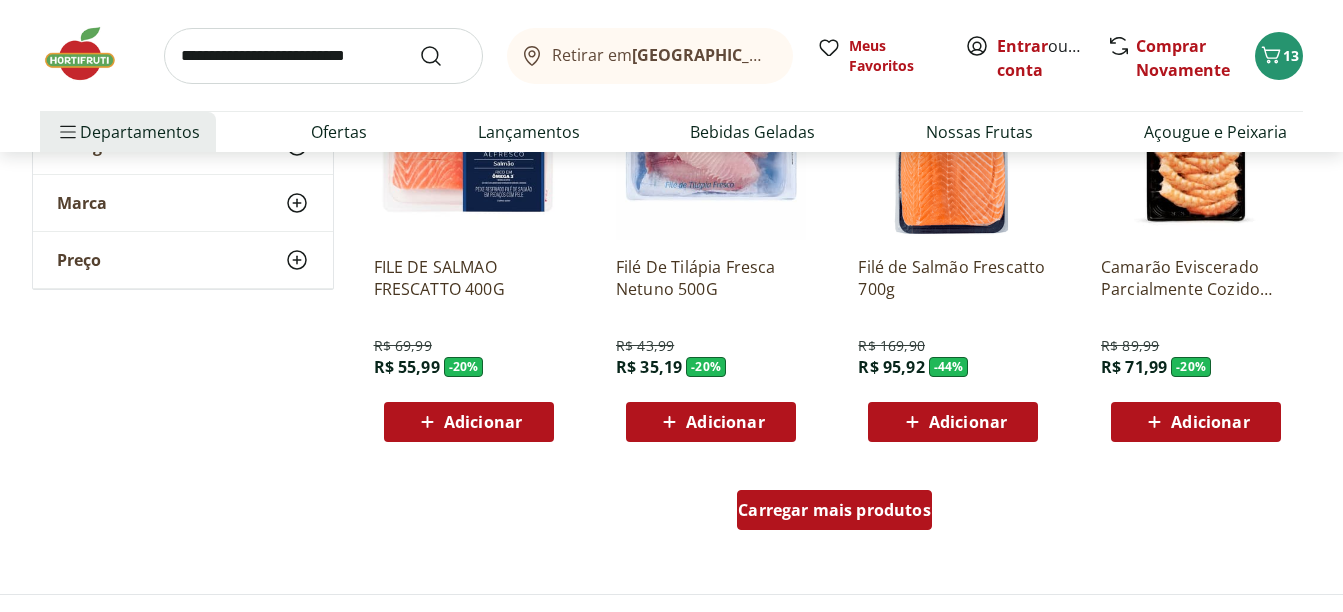 click on "Carregar mais produtos" at bounding box center (834, 510) 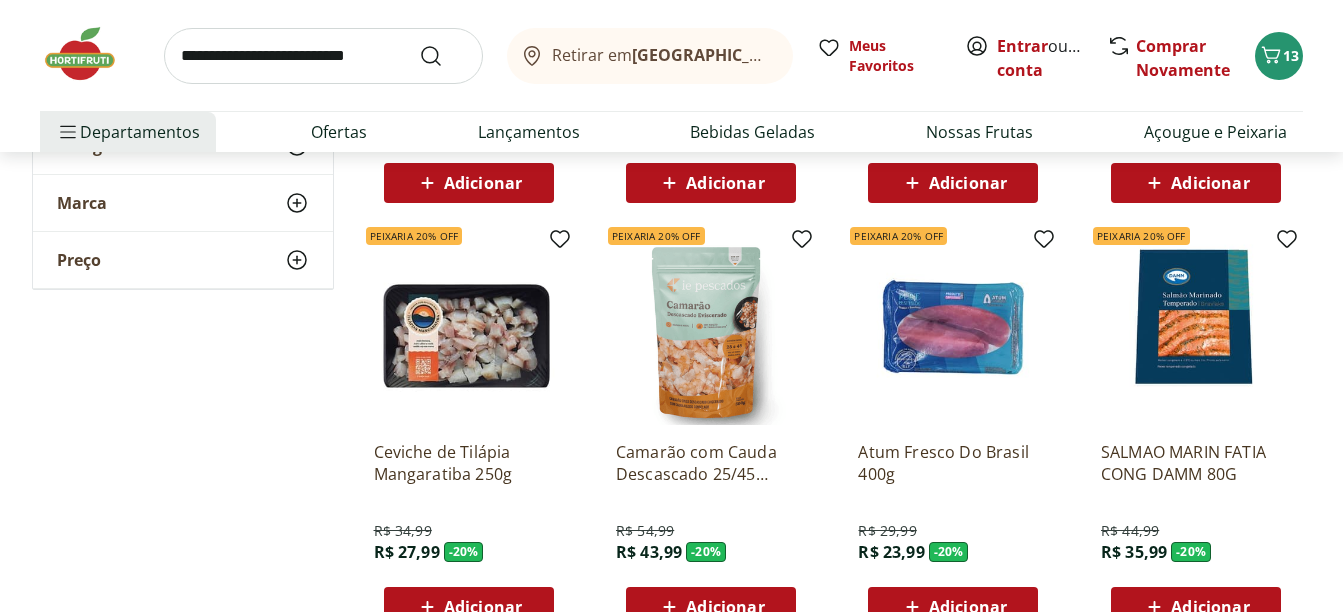 scroll, scrollTop: 8000, scrollLeft: 0, axis: vertical 